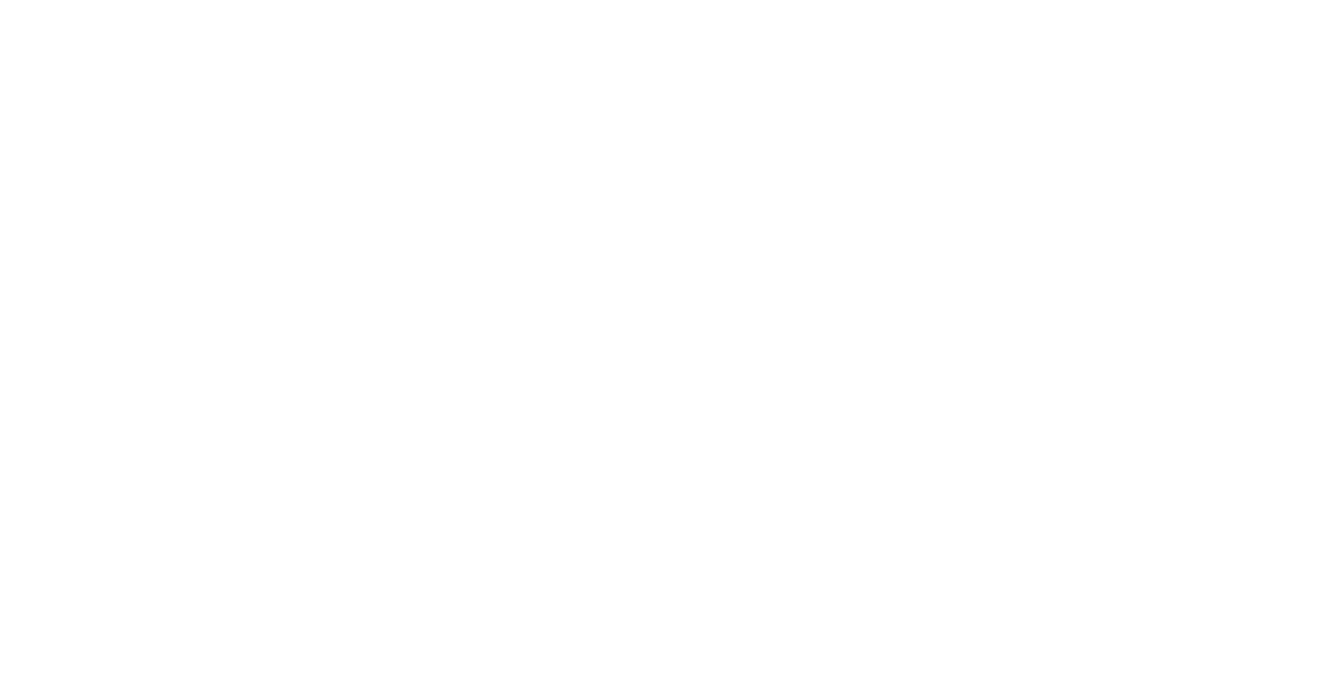 scroll, scrollTop: 0, scrollLeft: 0, axis: both 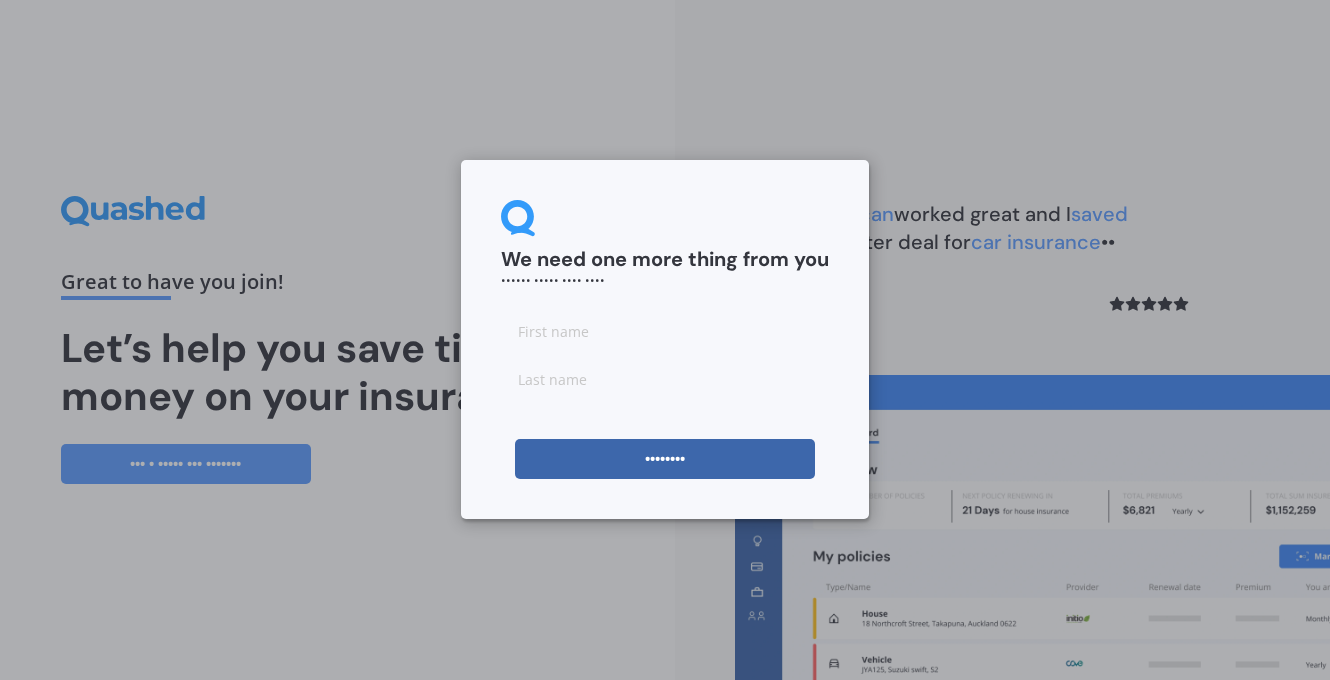 click at bounding box center (665, 331) 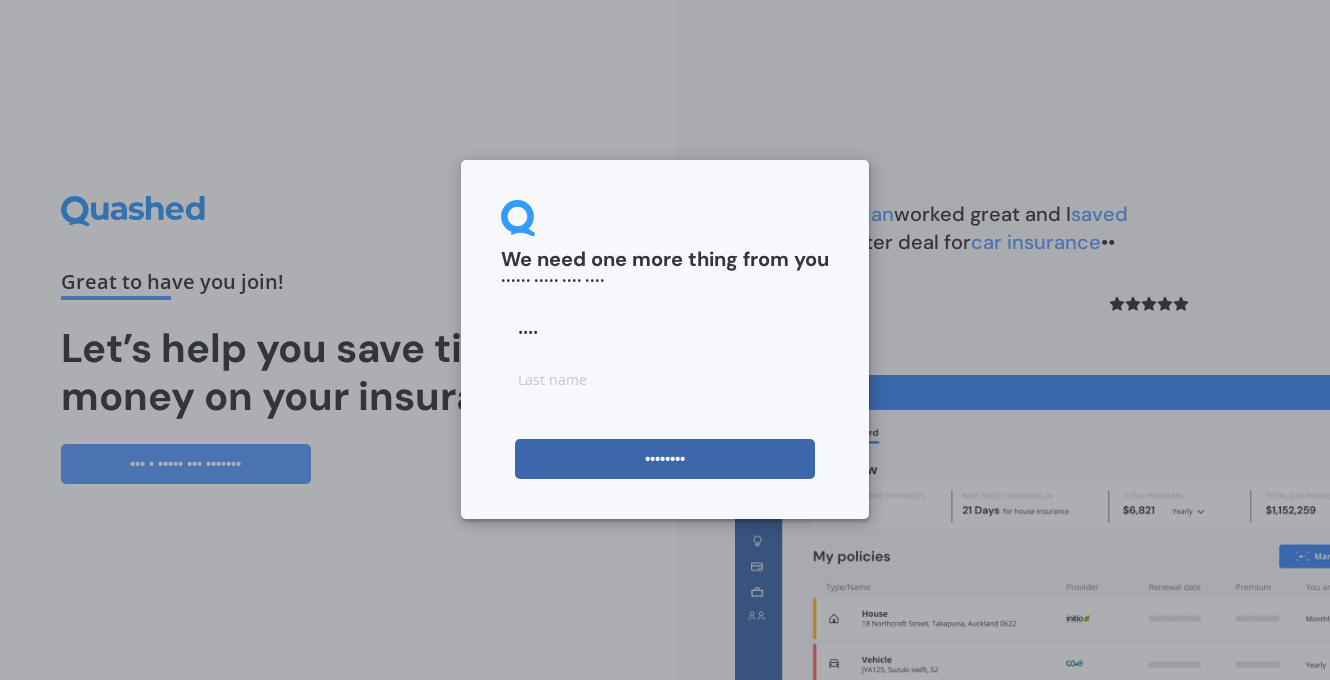 type on "••••" 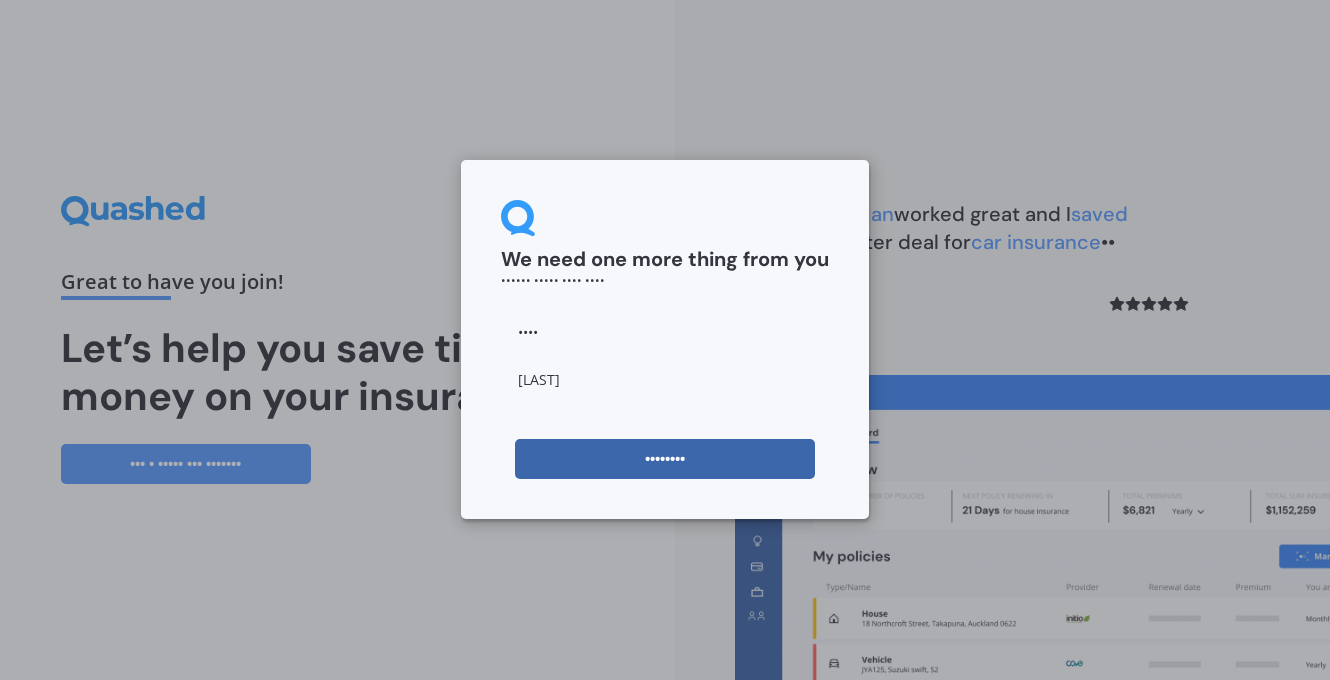 click on "••••••••" at bounding box center [665, 459] 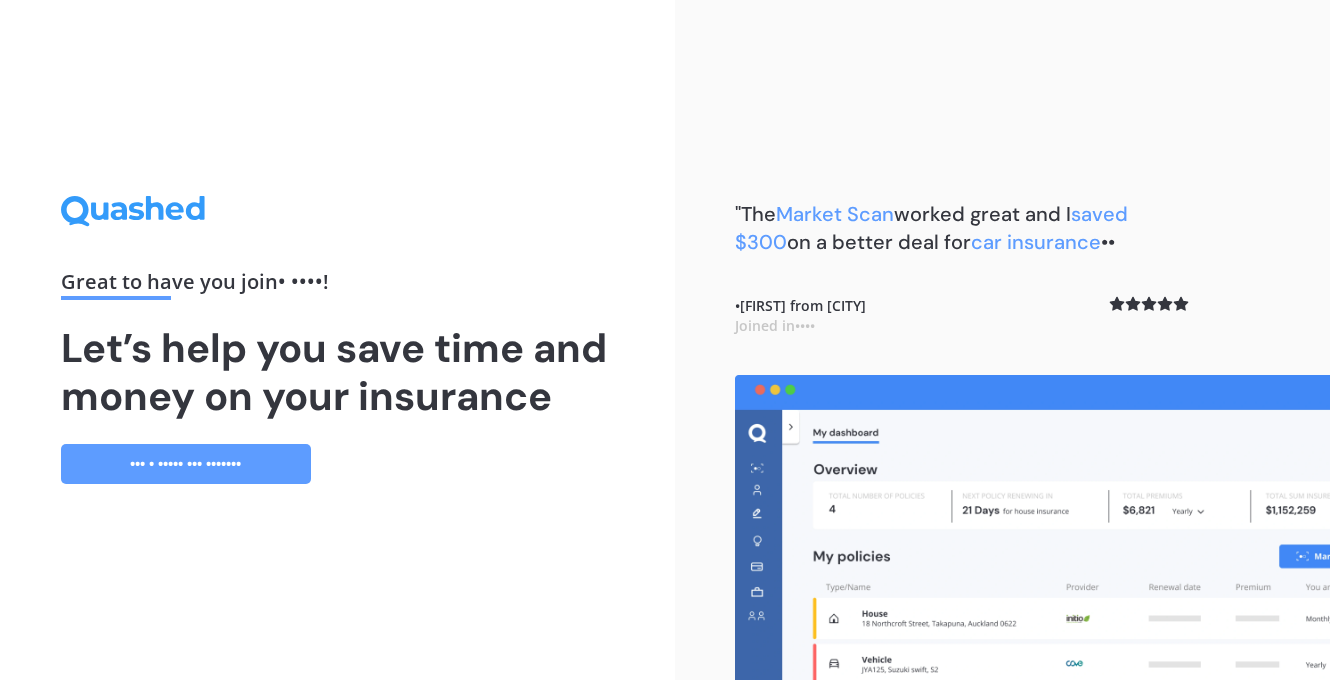 click on "••• • ••••• ••• •••••••" at bounding box center (186, 464) 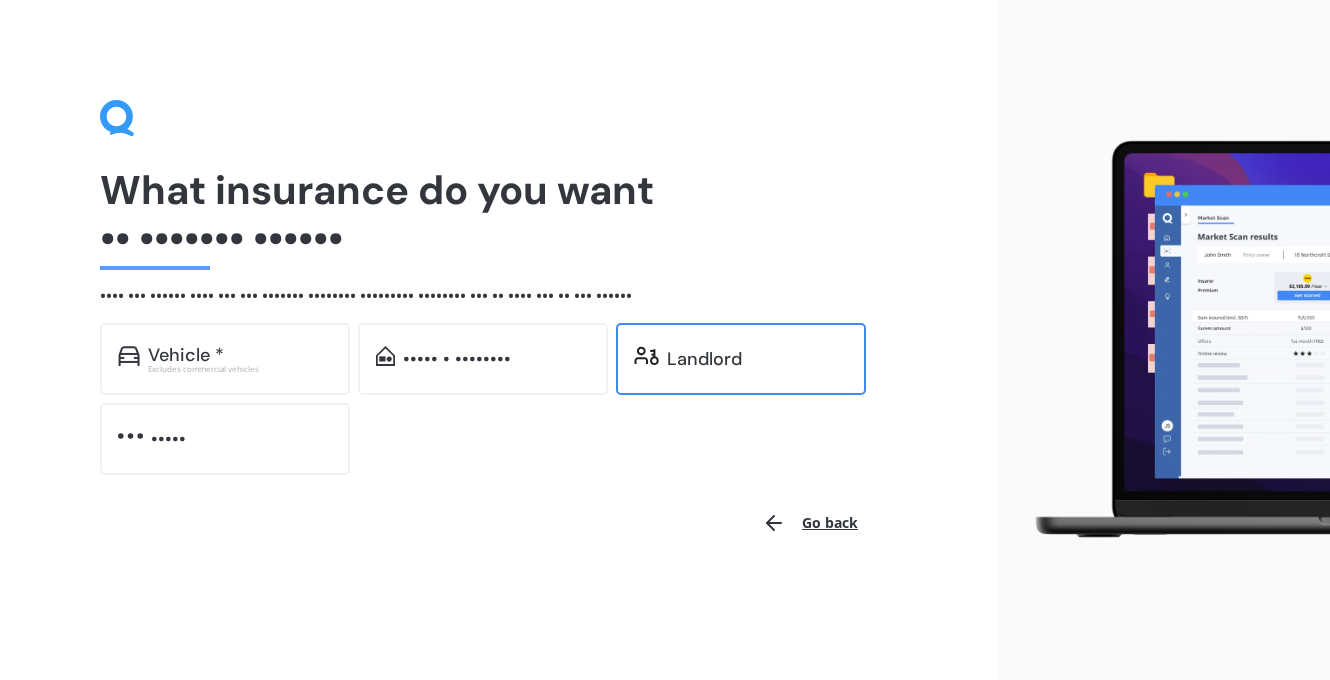 click on "Landlord" at bounding box center [741, 359] 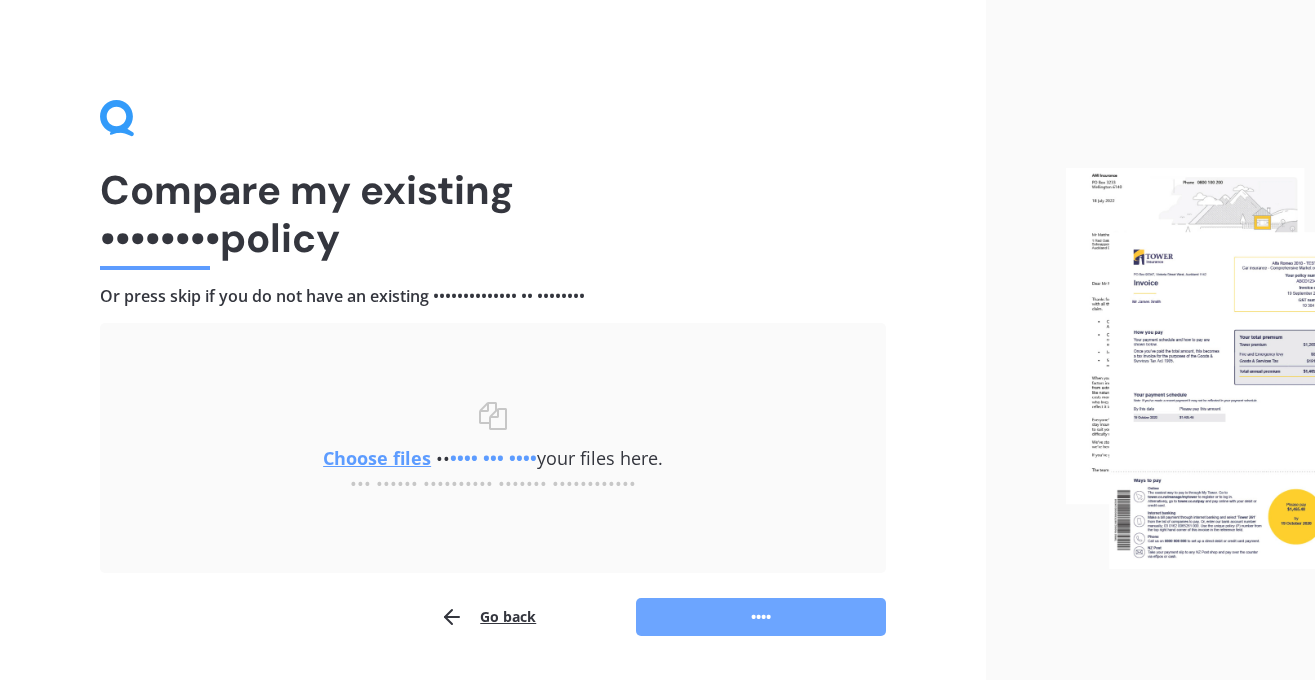 click on "••••" at bounding box center [761, 617] 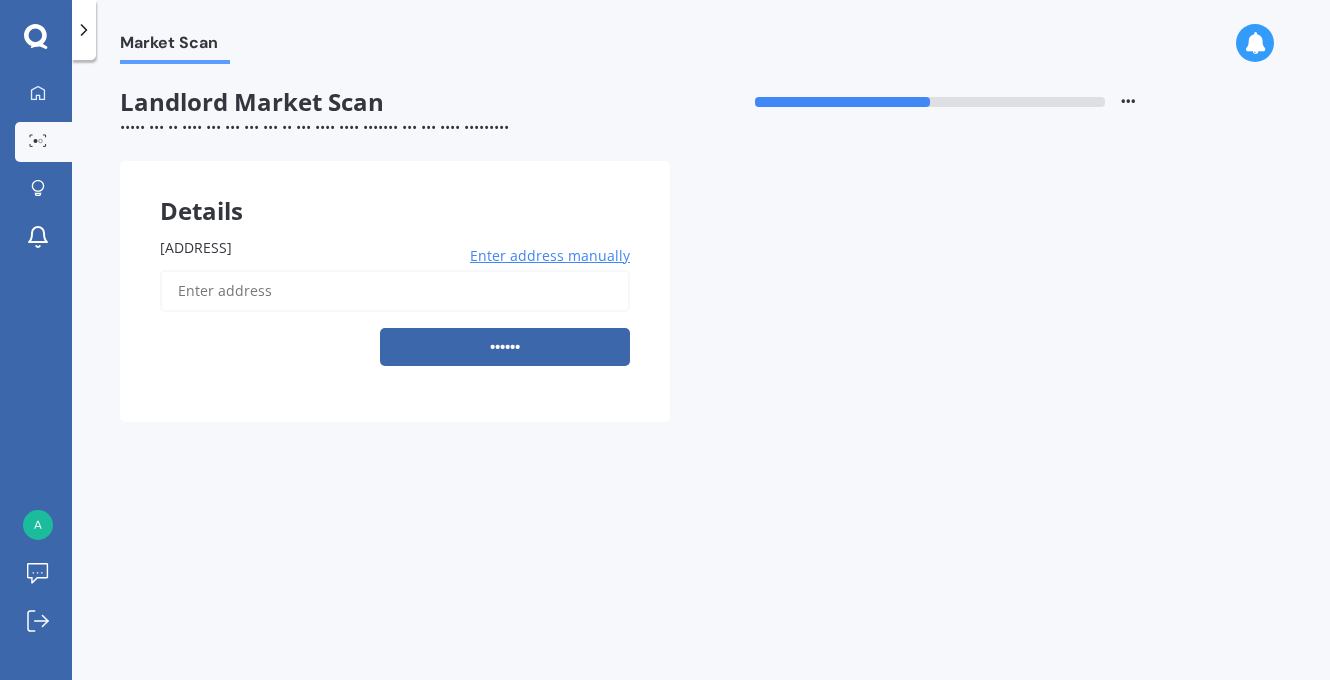 click on "[ADDRESS]" at bounding box center (395, 291) 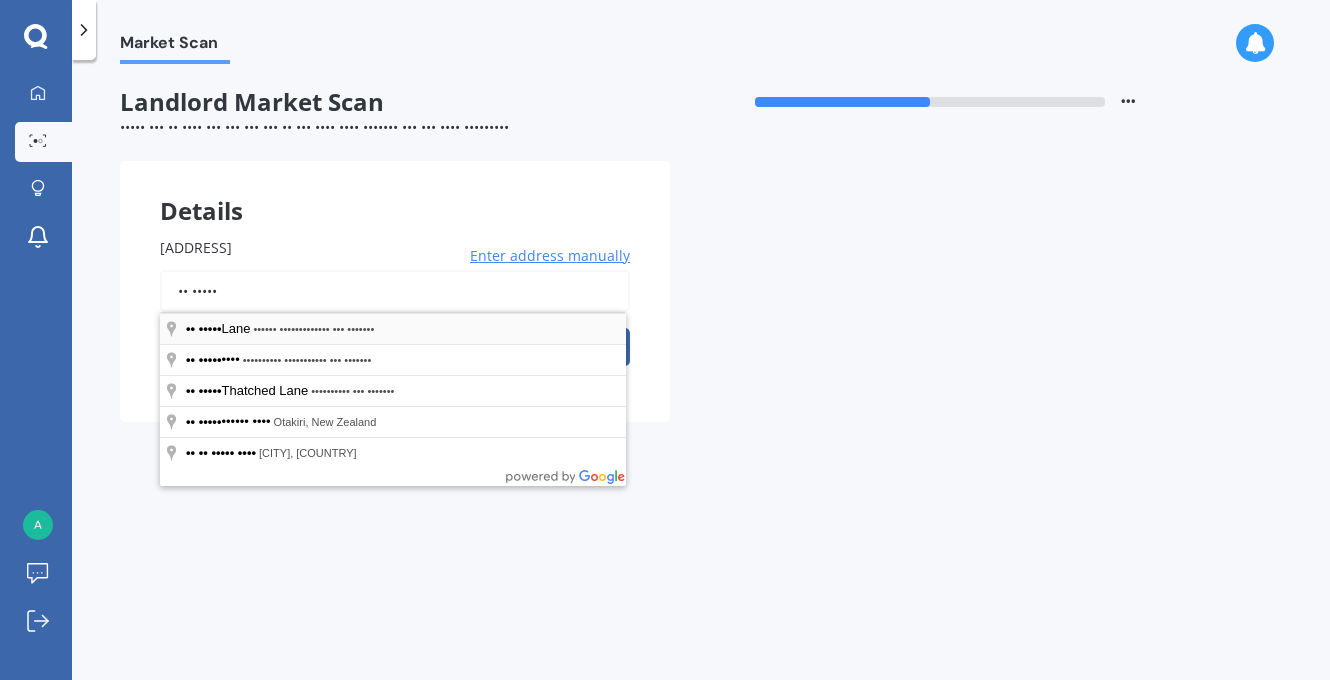 type on "•• •••••" 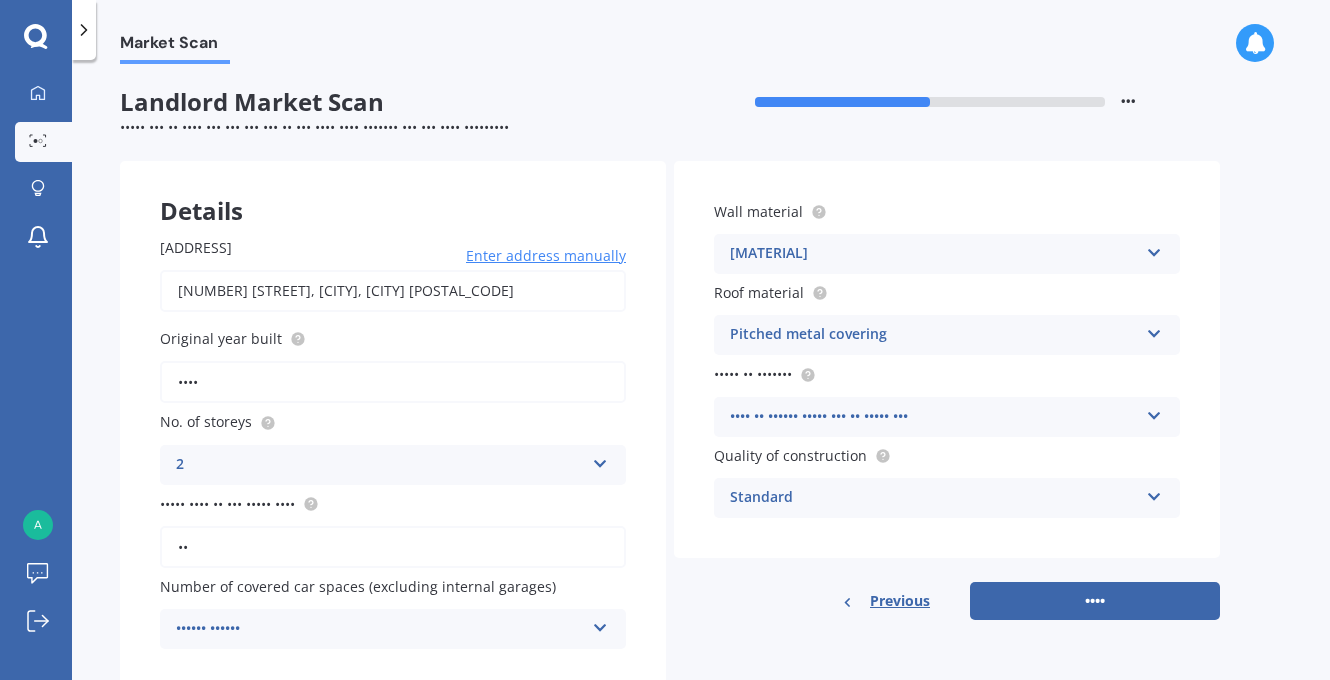 scroll, scrollTop: 61, scrollLeft: 0, axis: vertical 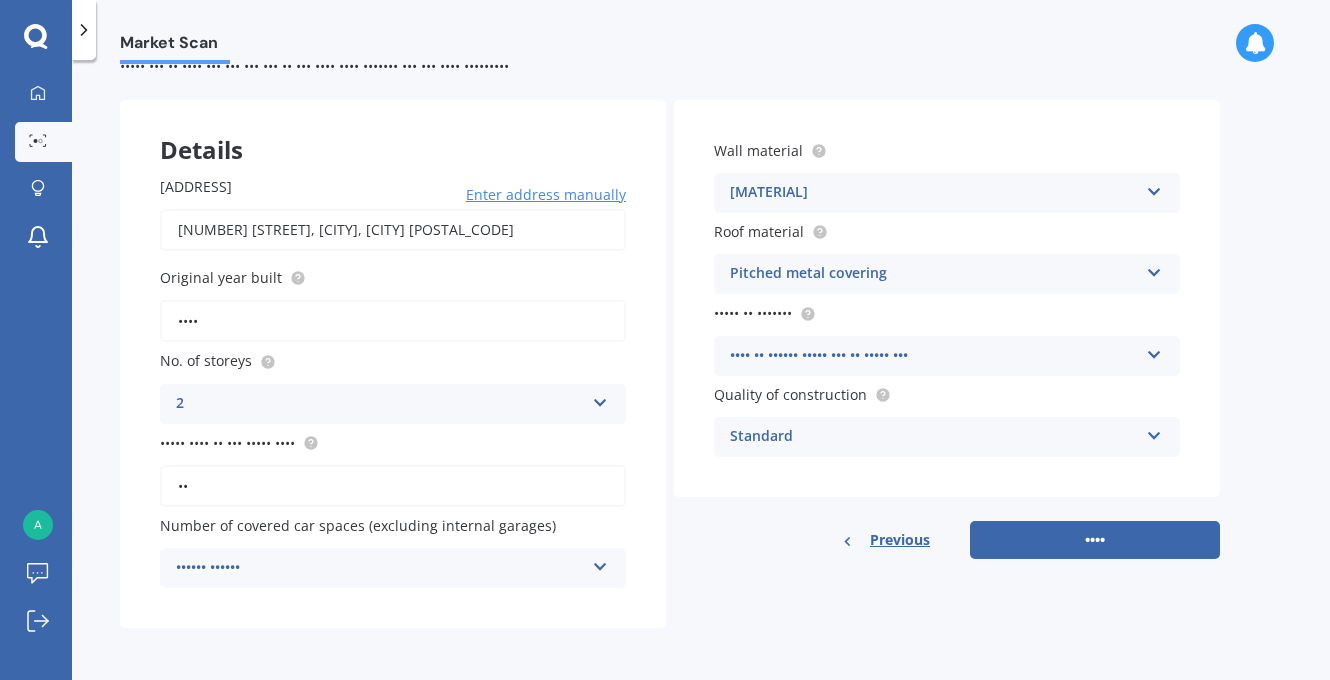 click at bounding box center (600, 399) 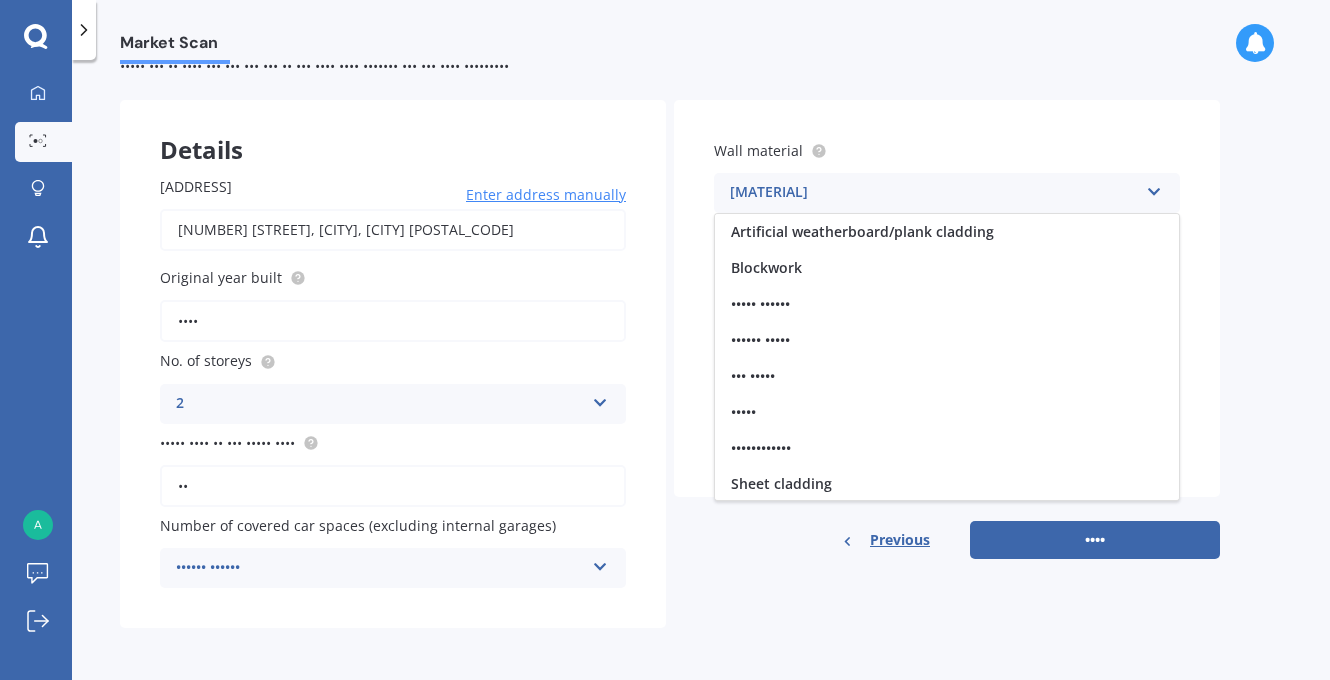 scroll, scrollTop: 182, scrollLeft: 0, axis: vertical 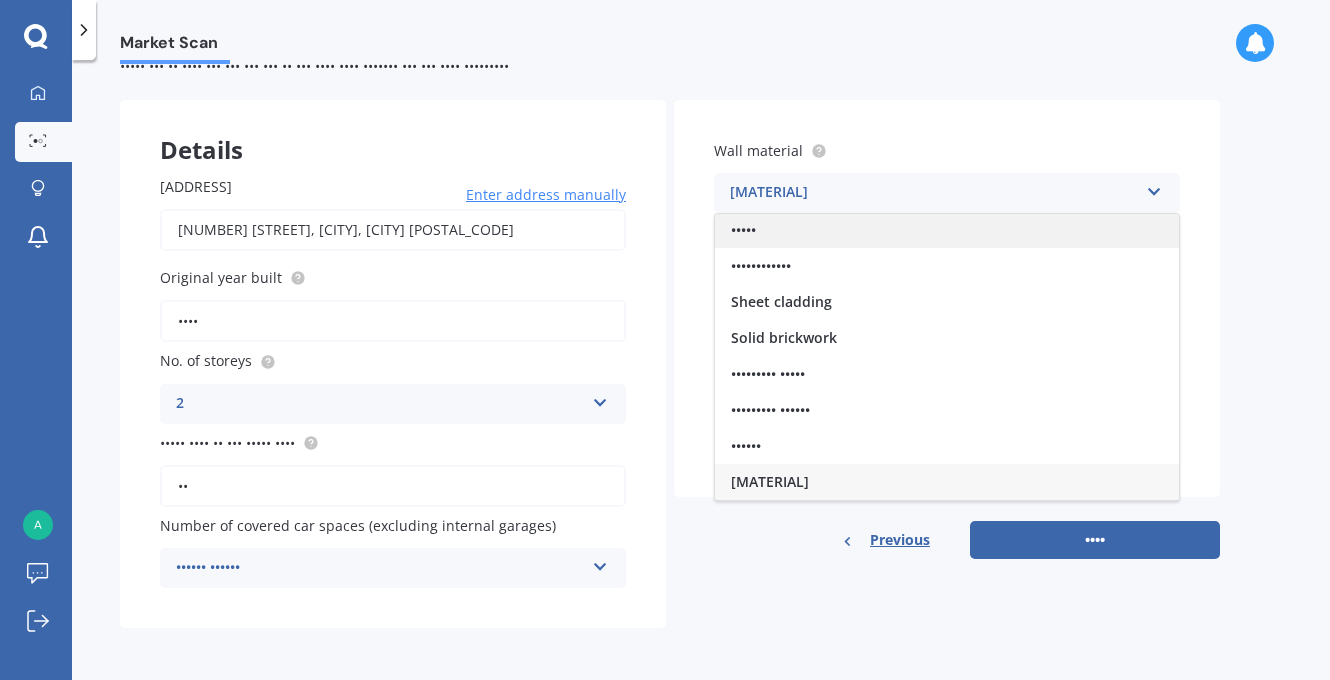 click on "•••••" at bounding box center (947, 230) 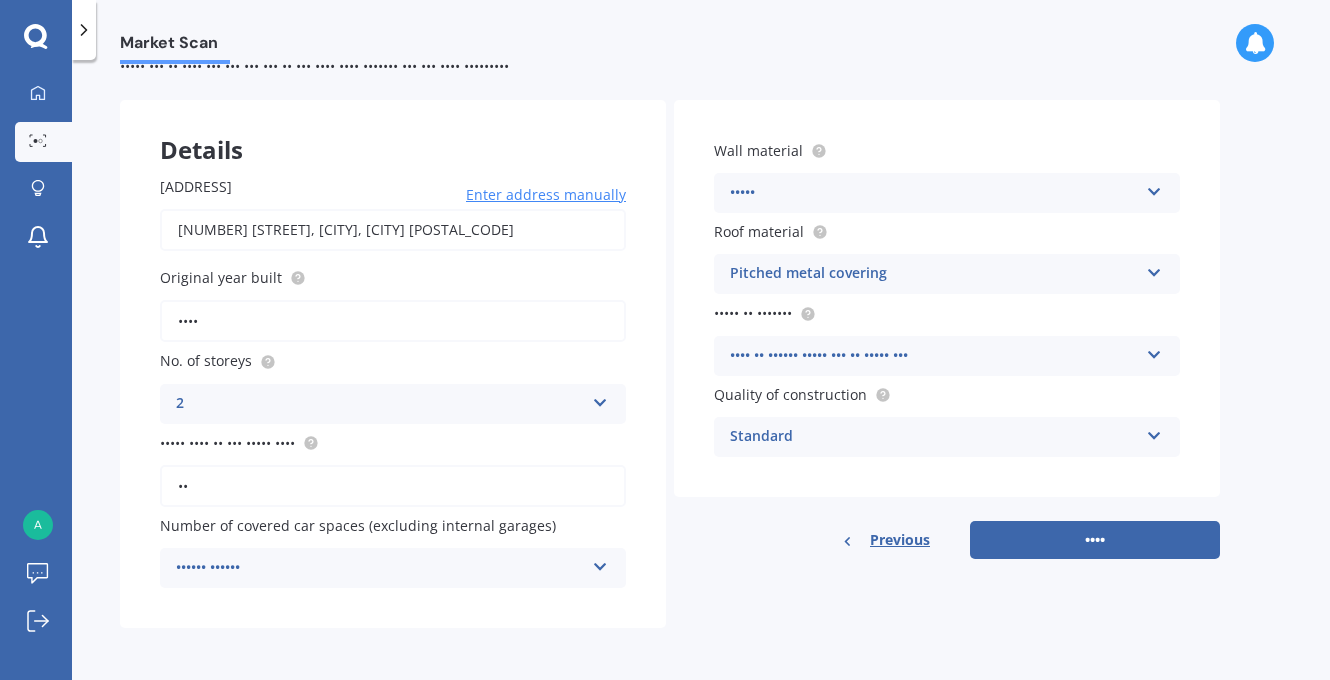 click at bounding box center (600, 399) 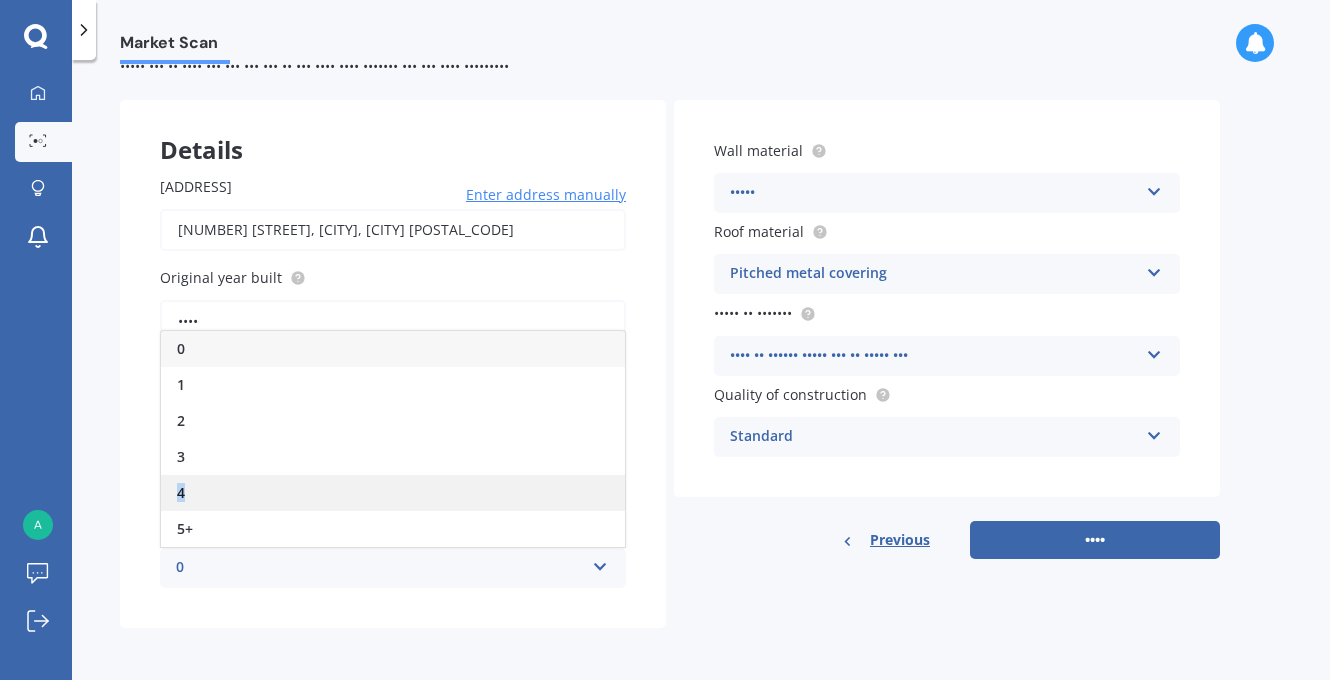 drag, startPoint x: 542, startPoint y: 468, endPoint x: 542, endPoint y: 486, distance: 18 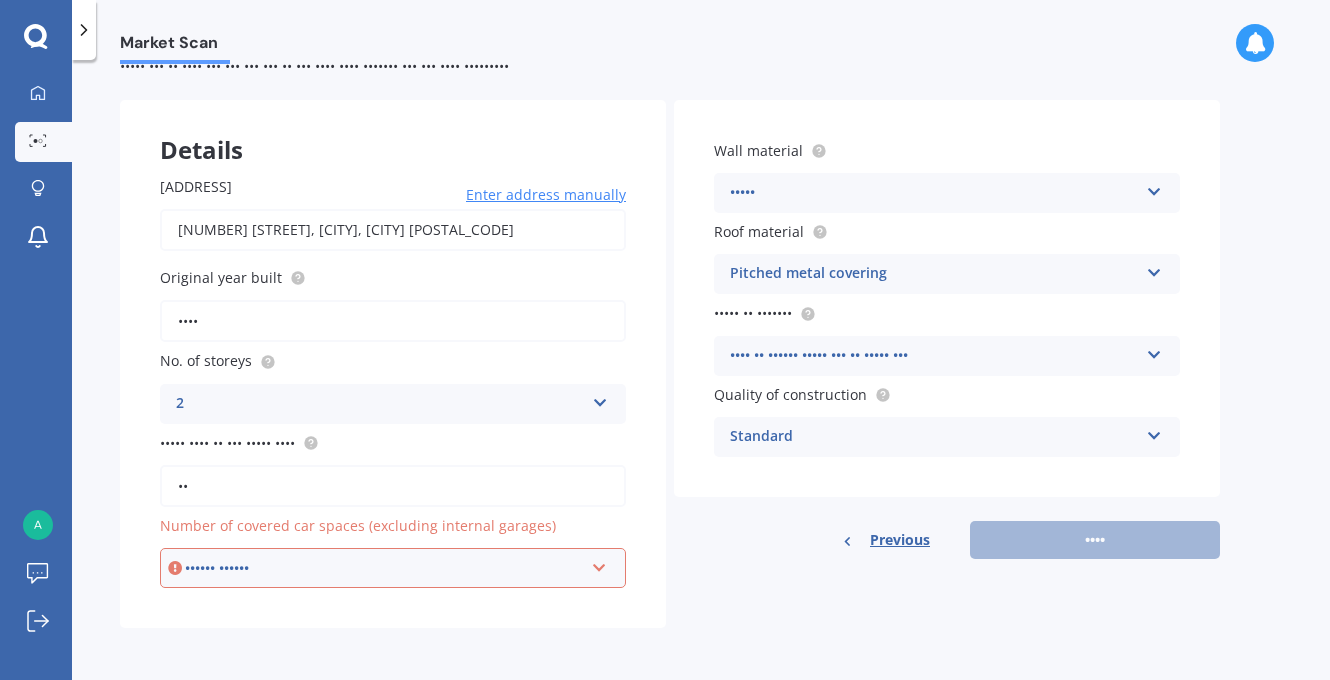 click on "•••••• •••••• • • • • • ••" at bounding box center (393, 568) 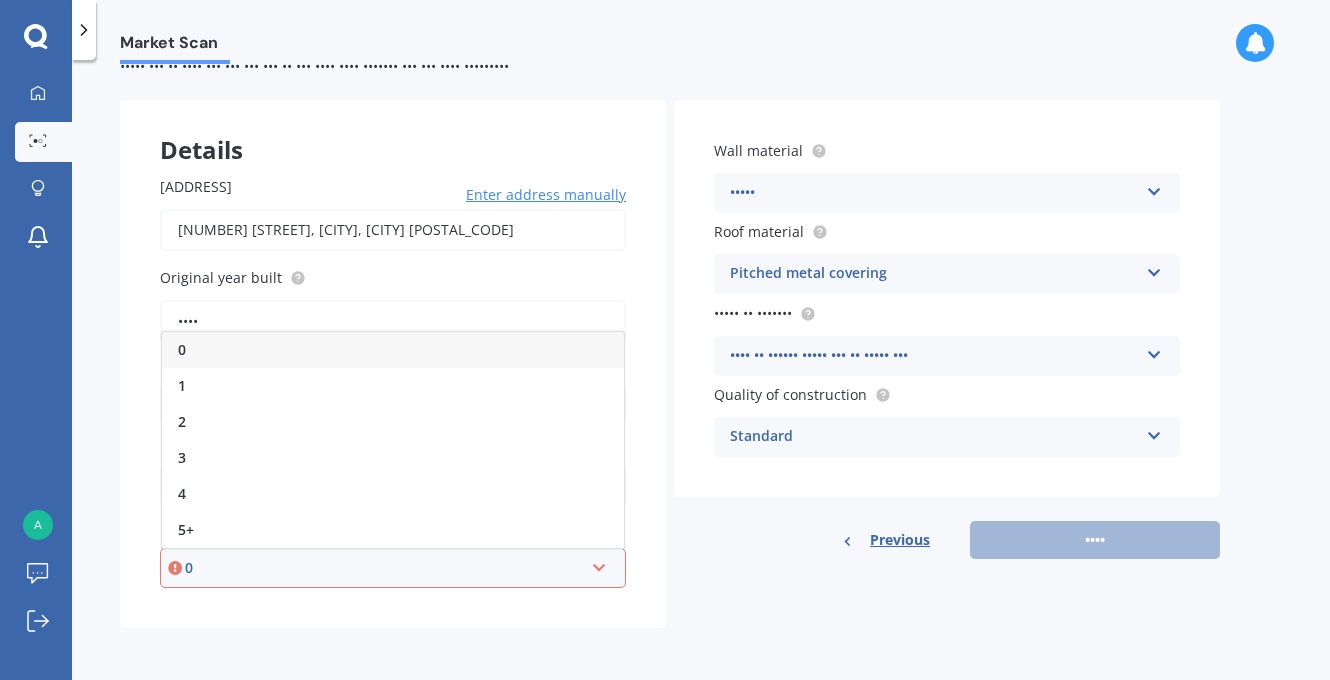 click on "0" at bounding box center (393, 350) 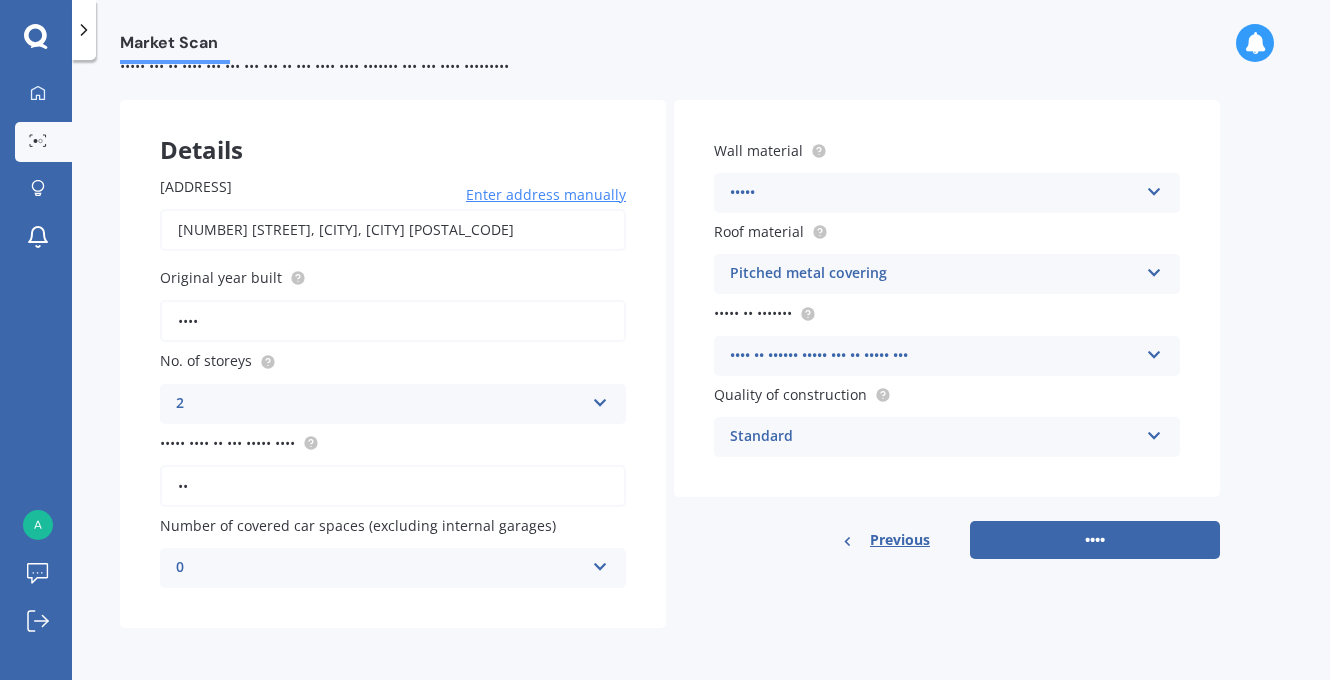 click on "••••" at bounding box center [393, 321] 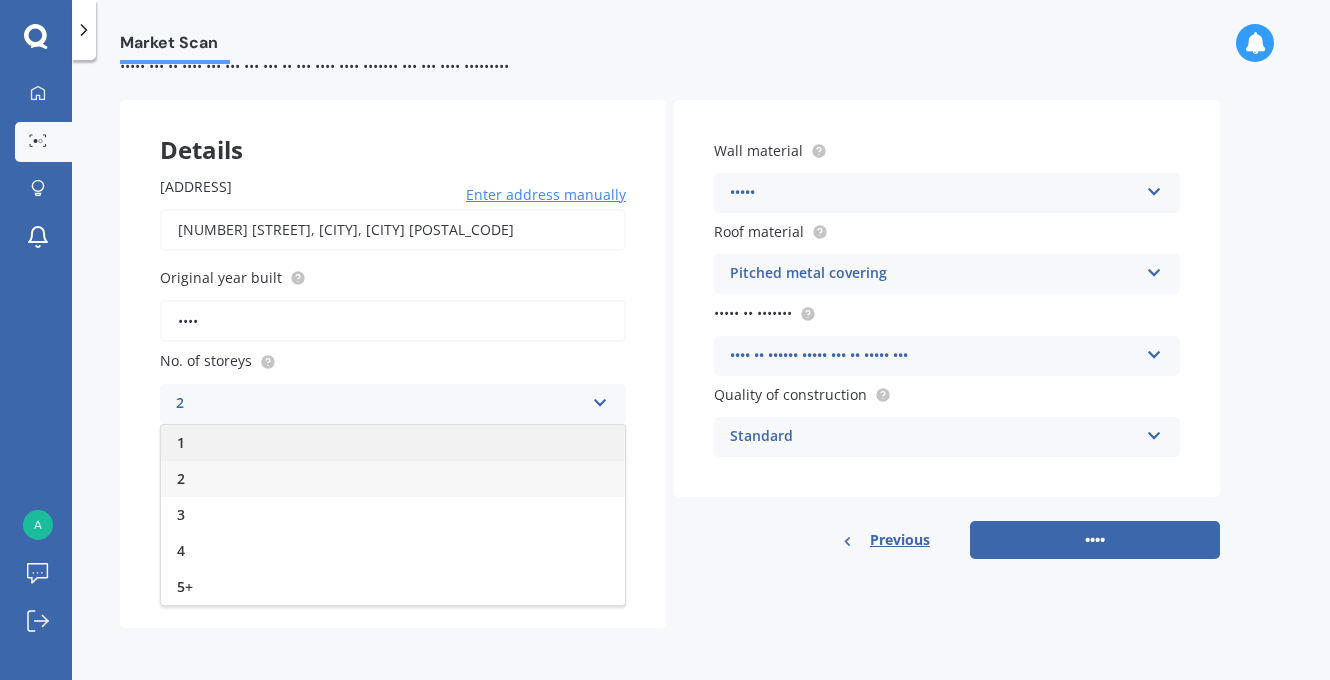 click on "1" at bounding box center (393, 443) 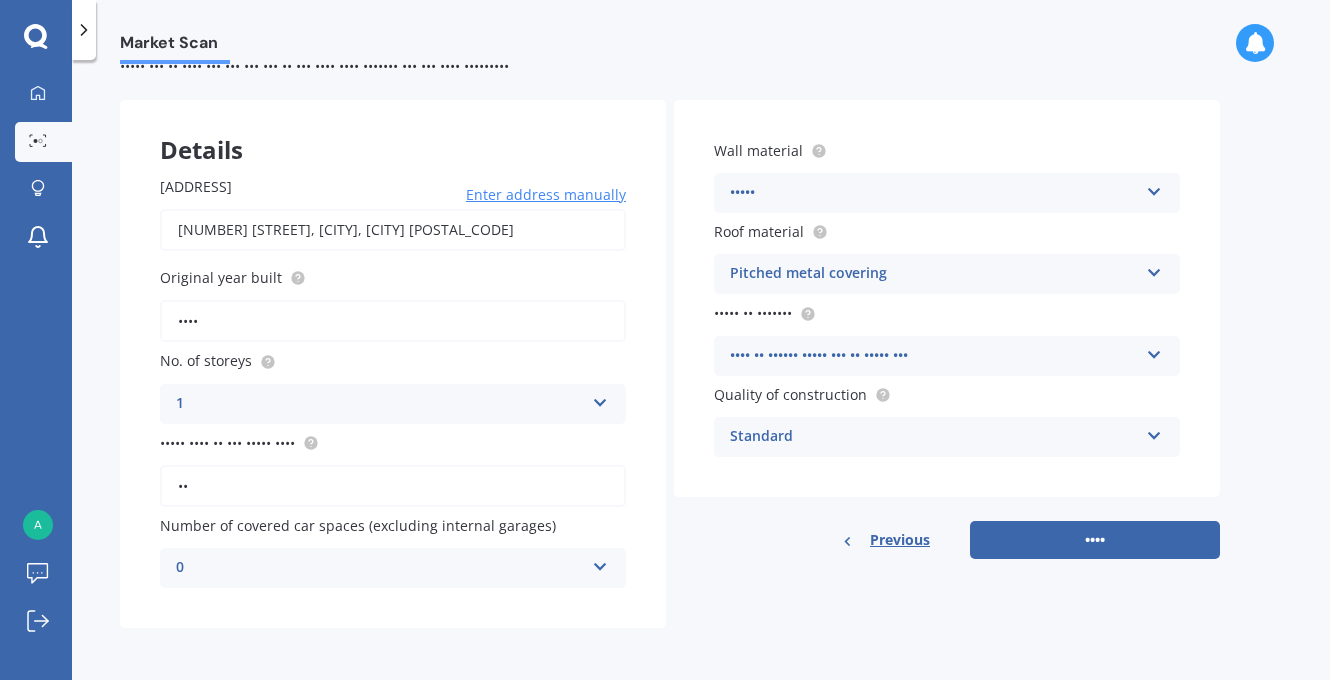 click on "••" at bounding box center [393, 486] 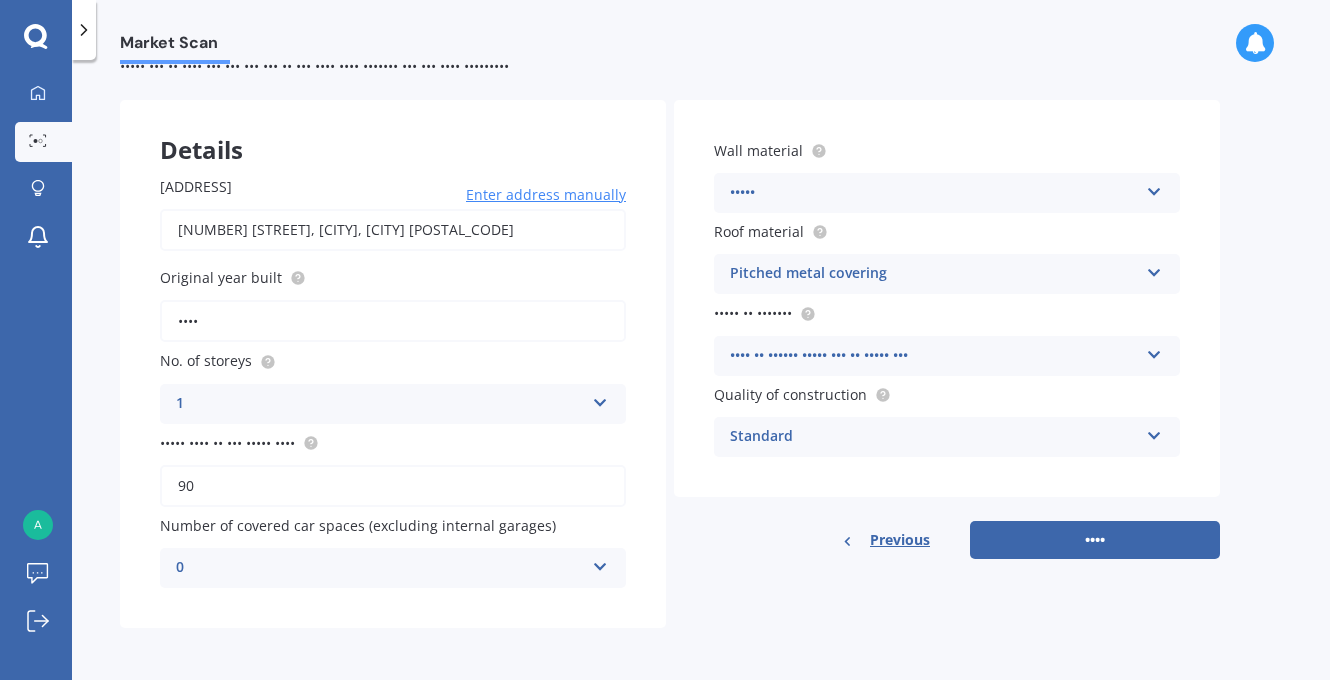 type on "90" 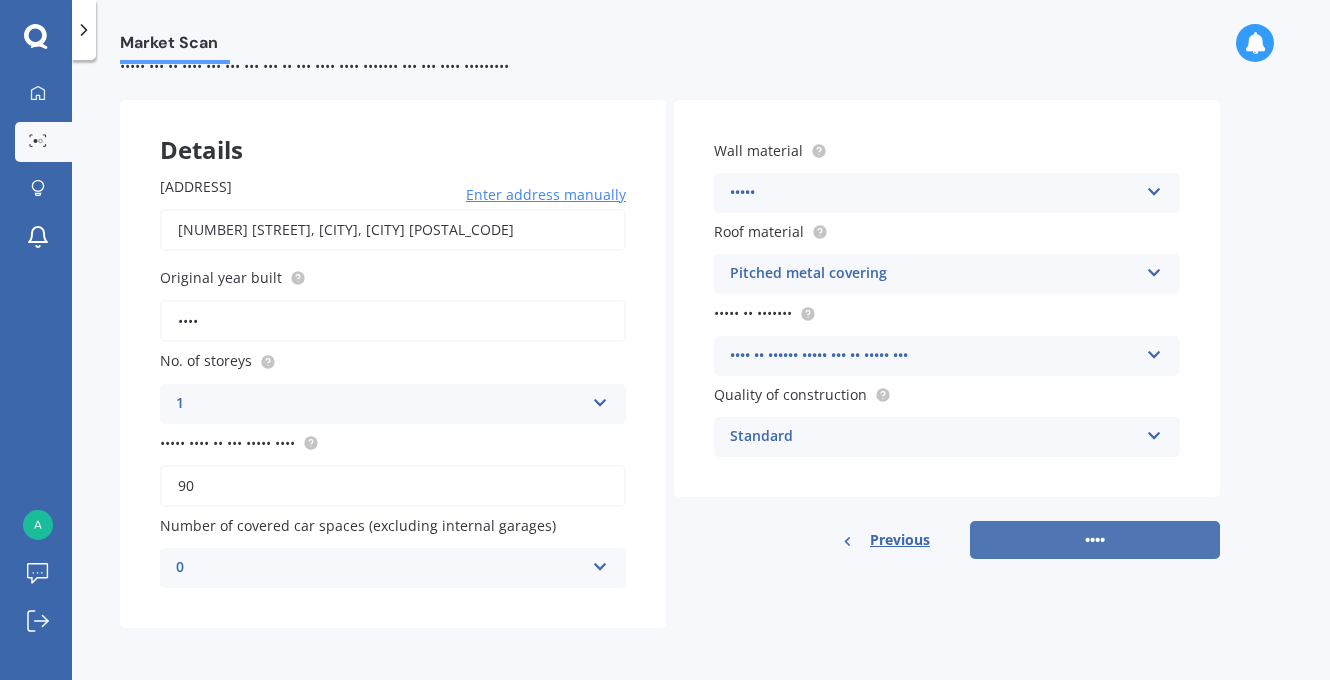 click on "••••" at bounding box center (1095, 540) 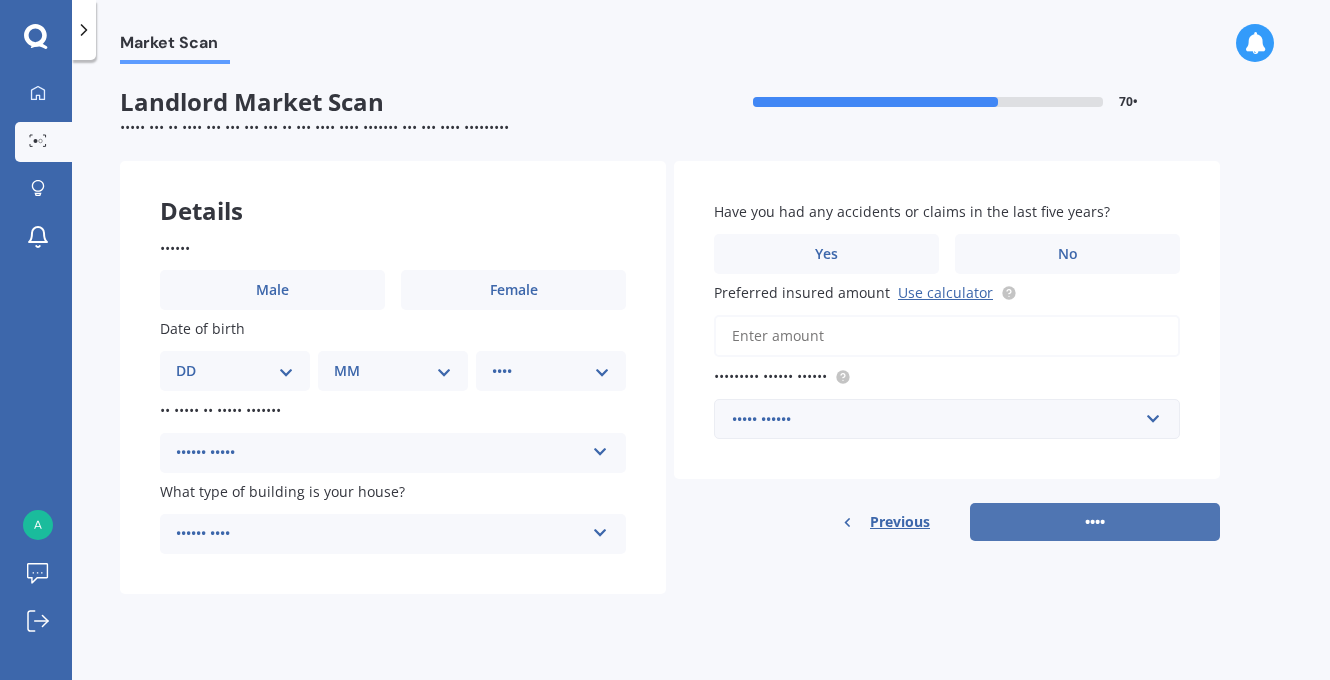scroll, scrollTop: 0, scrollLeft: 0, axis: both 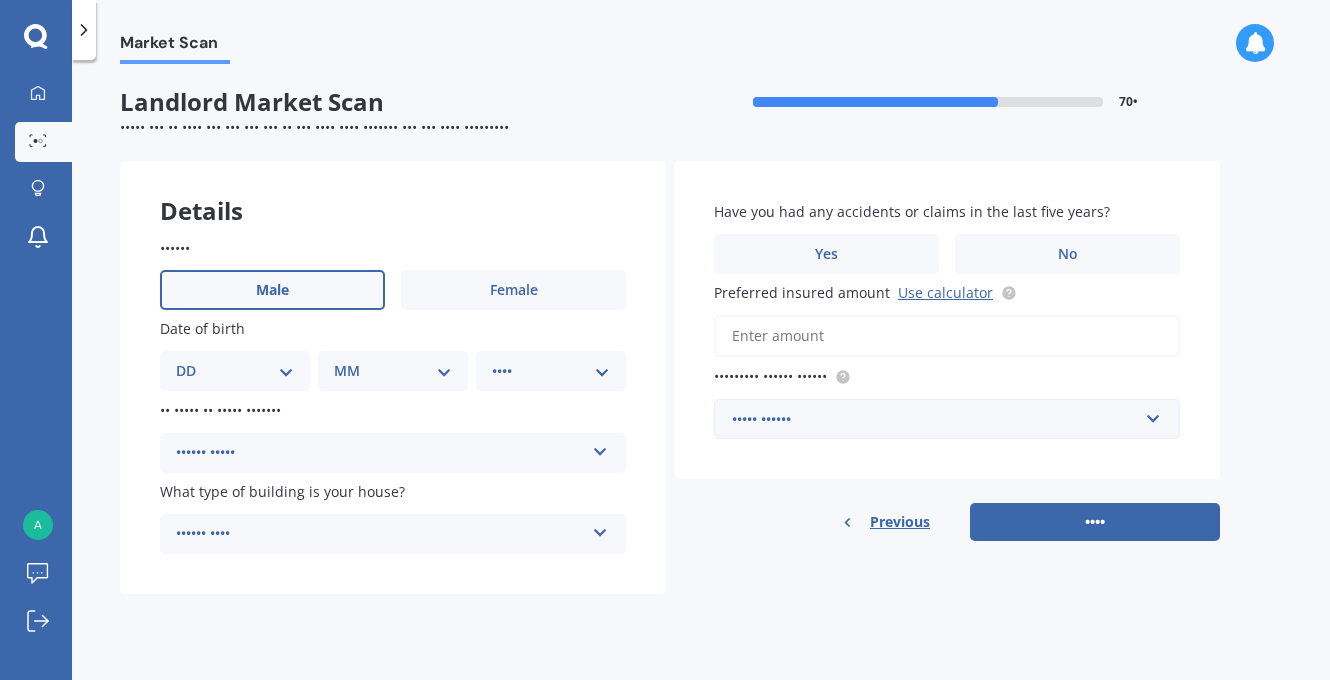 click on "Male" at bounding box center [272, 290] 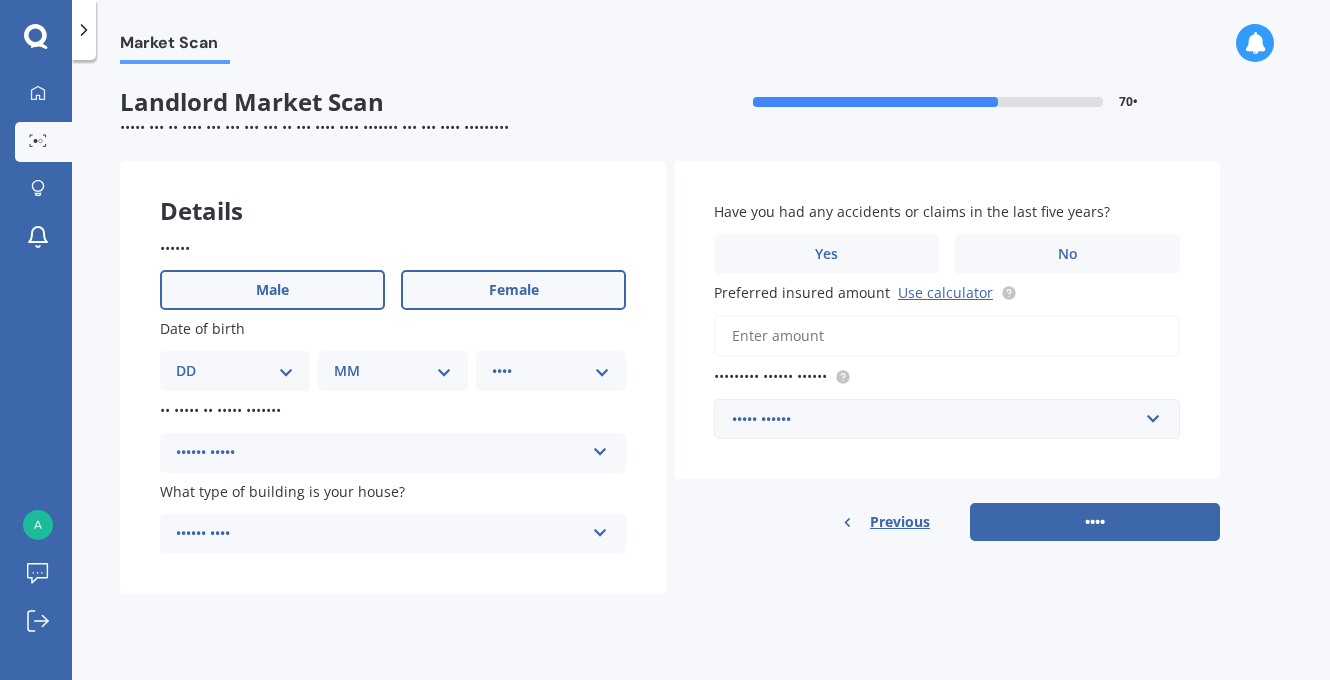 click on "Female" at bounding box center [513, 290] 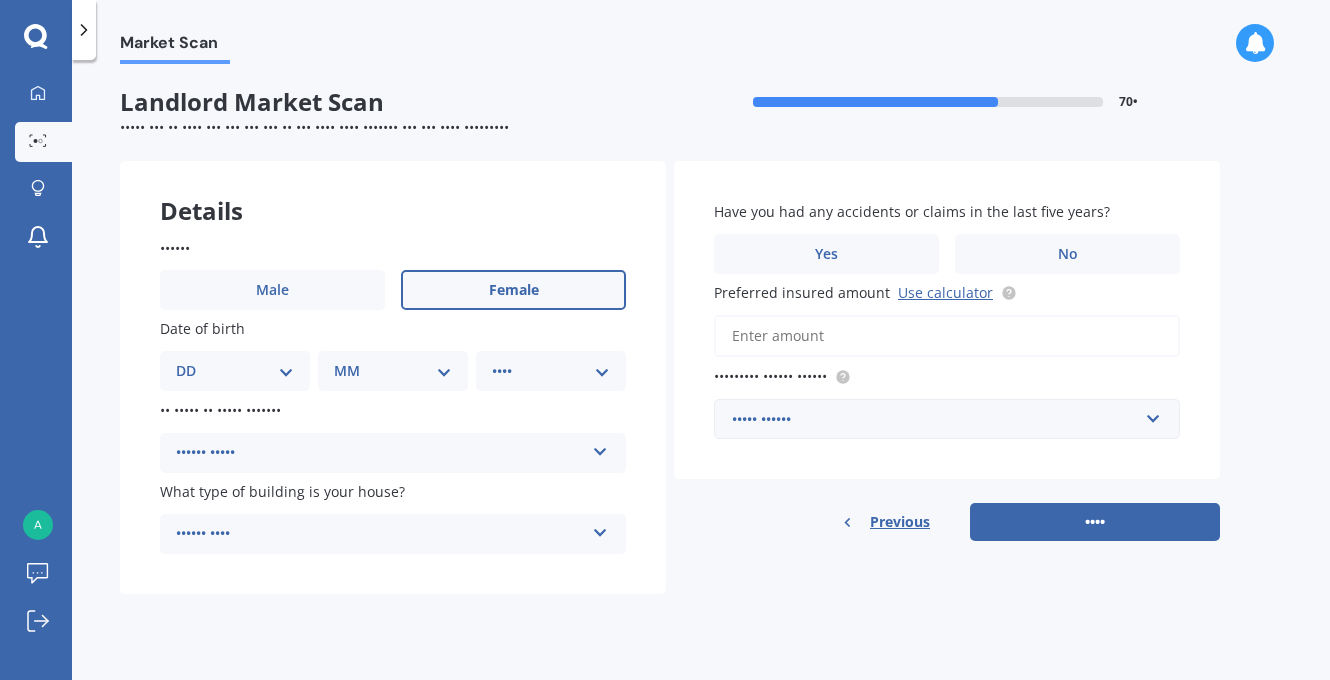 click on "DD 01 02 03 04 05 06 07 08 09 10 11 12 13 14 15 16 17 18 19 20 21 22 23 24 25 26 27 28 29 30 31" at bounding box center (235, 371) 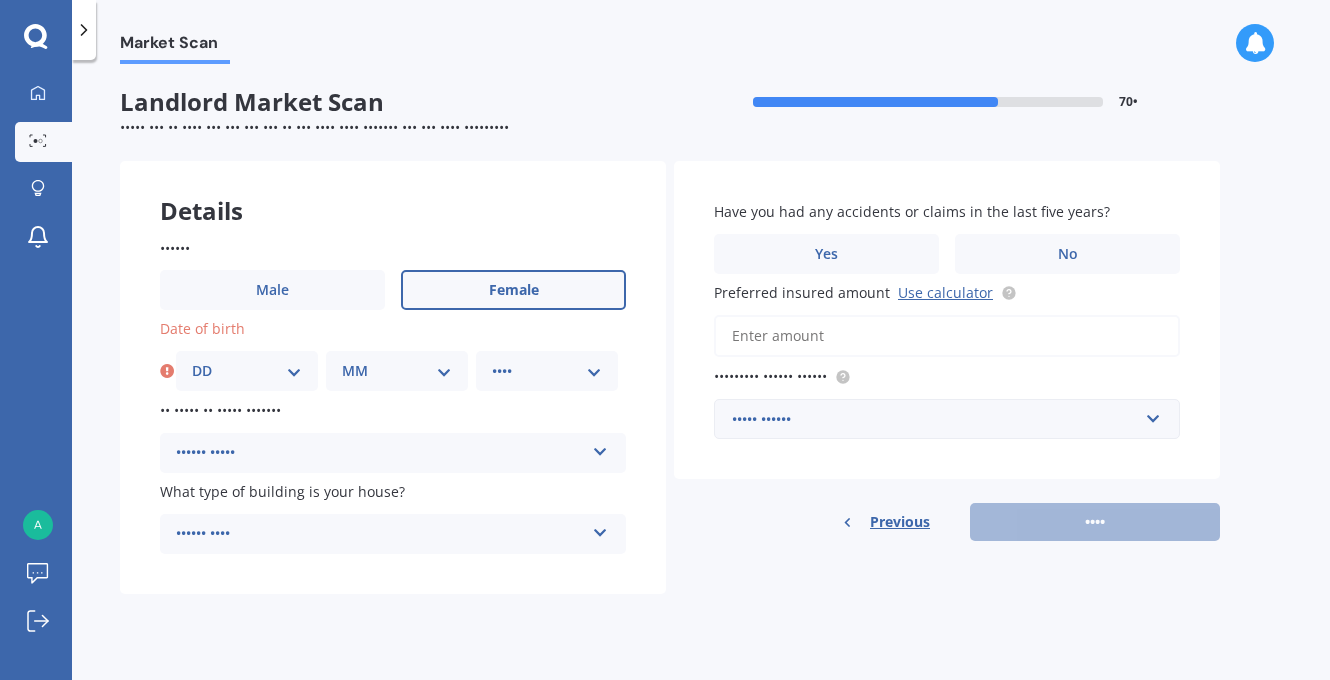 click on "MM 01 02 03 04 05 06 07 08 09 10 11 12" at bounding box center [397, 371] 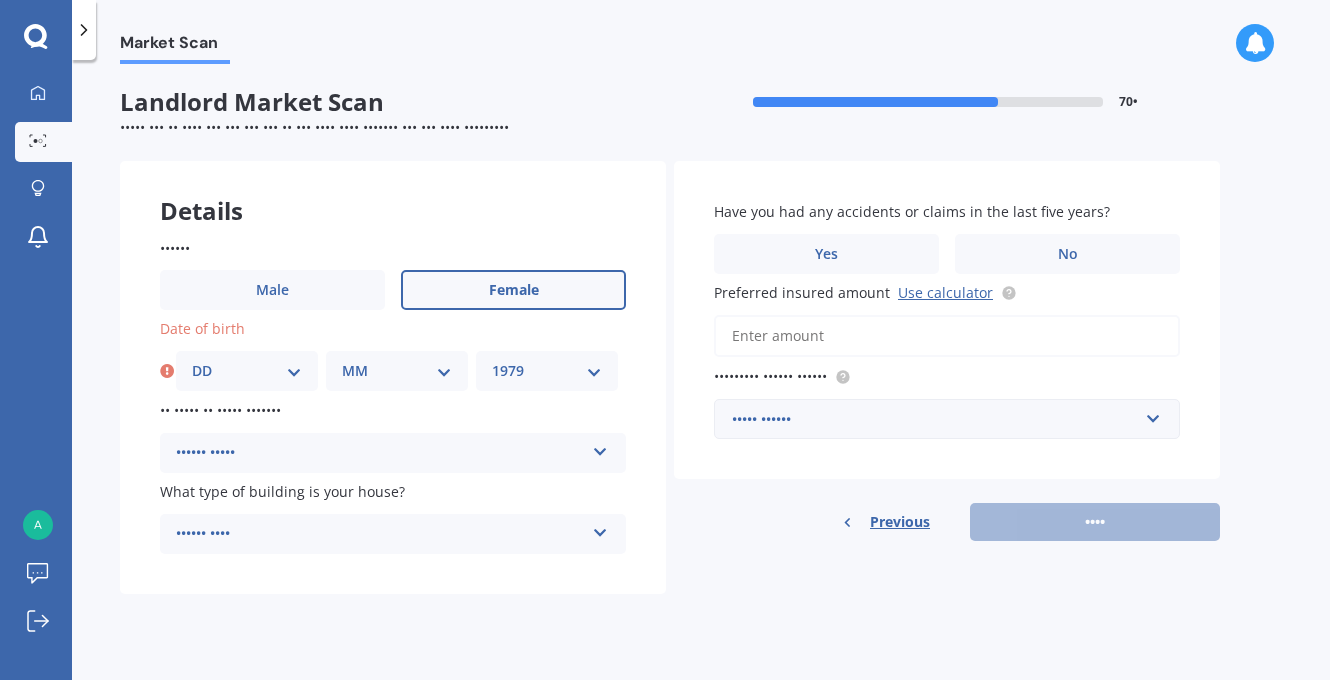 click on "•••• •••• •••• •••• •••• •••• •••• •••• •••• •••• •••• •••• •••• •••• •••• •••• •••• •••• •••• •••• •••• •••• •••• •••• •••• •••• •••• •••• •••• •••• •••• •••• •••• •••• •••• •••• •••• •••• •••• •••• •••• •••• •••• •••• •••• •••• •••• •••• •••• •••• •••• •••• •••• •••• •••• •••• •••• •••• •••• •••• •••• •••• •••• •••• •••• •••• •••• •••• •••• •••• •••• •••• •••• •••• •••• •••• •••• •••• •••• •••• •••• •••• •••• •••• •••• •••• •••• •••• •••• •••• •••• •••• •••• •••• •••• •••• •••• •••• •••• •••• ••••" at bounding box center (547, 371) 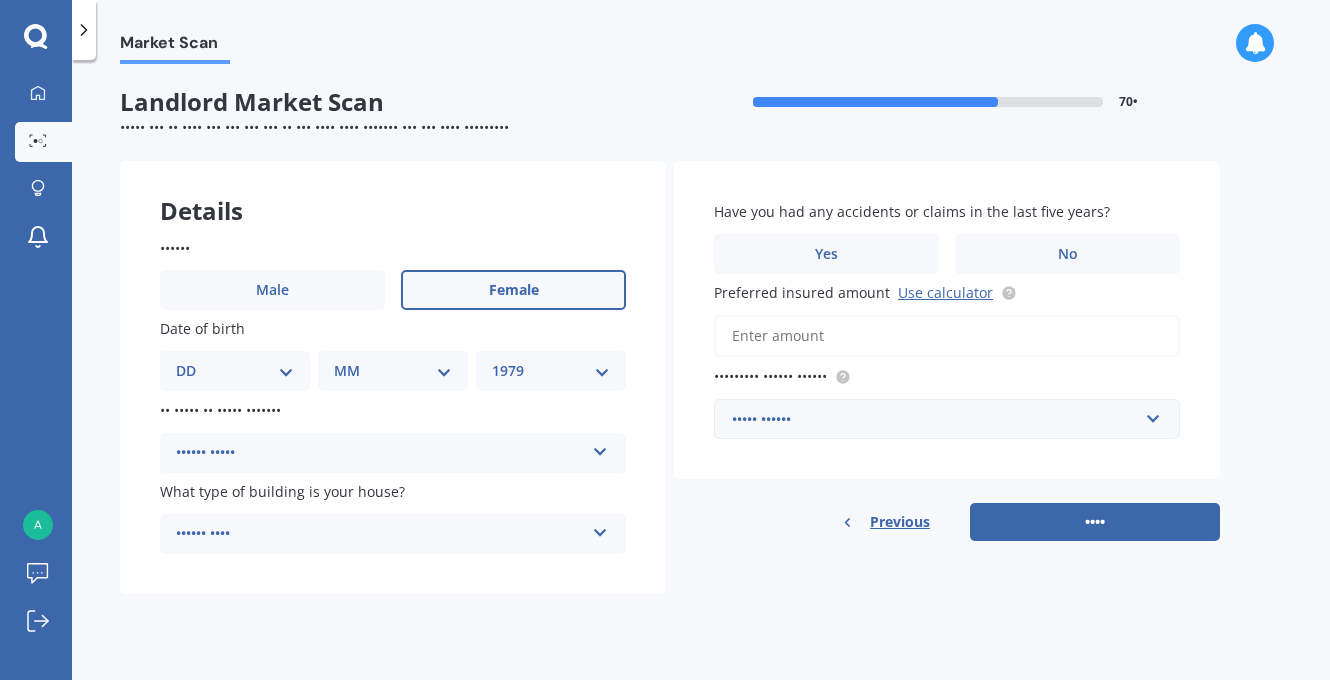 click on "•••••• •••••" at bounding box center [380, 453] 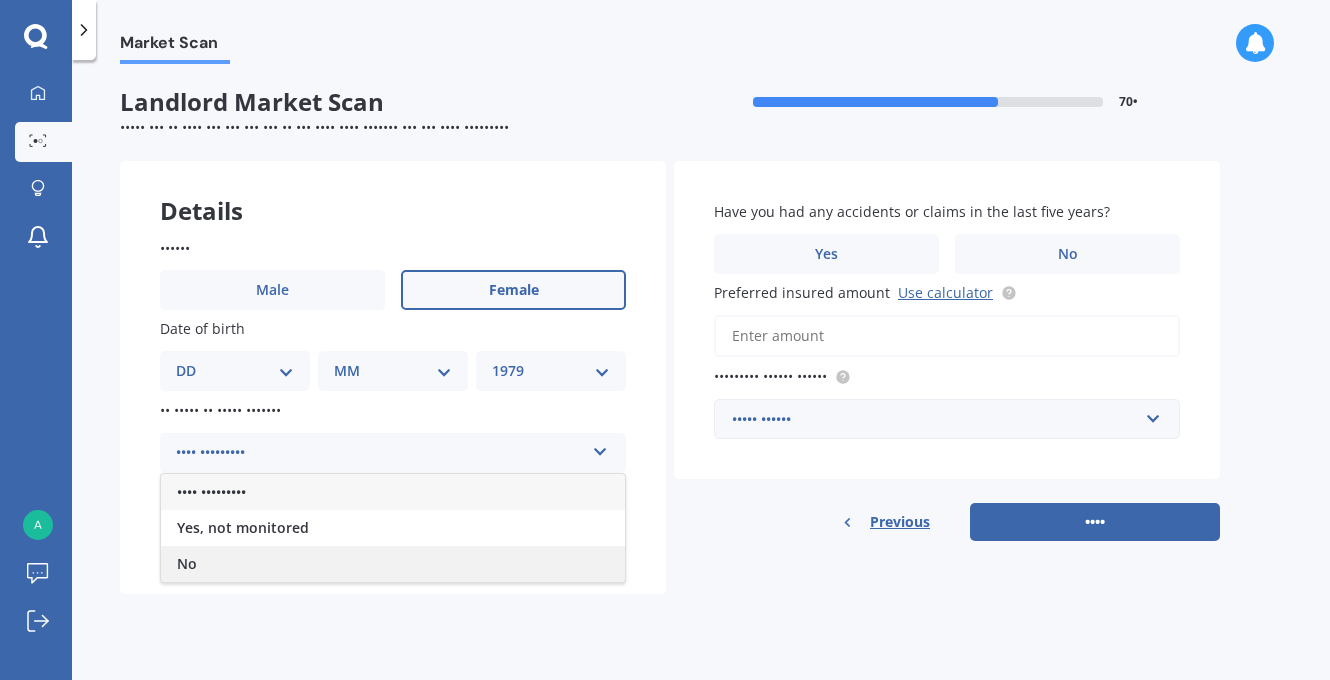 click on "No" at bounding box center (393, 564) 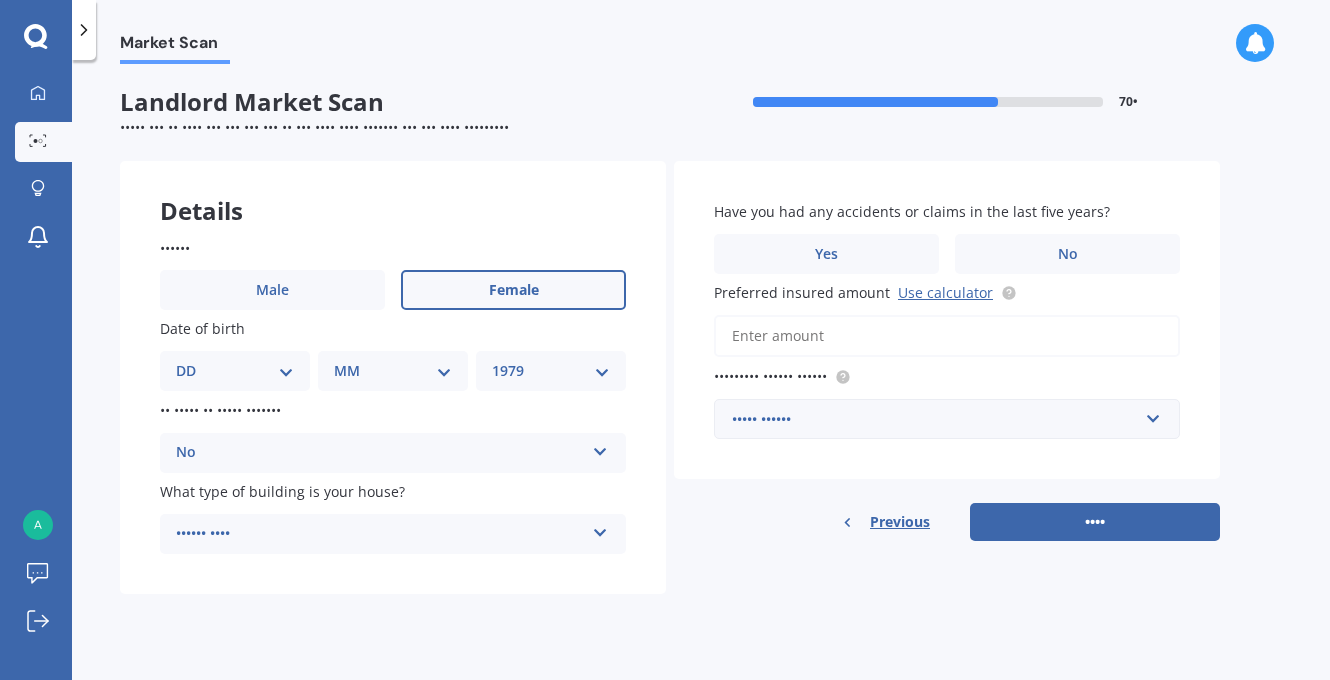 click on "•••••• ••••" at bounding box center [380, 534] 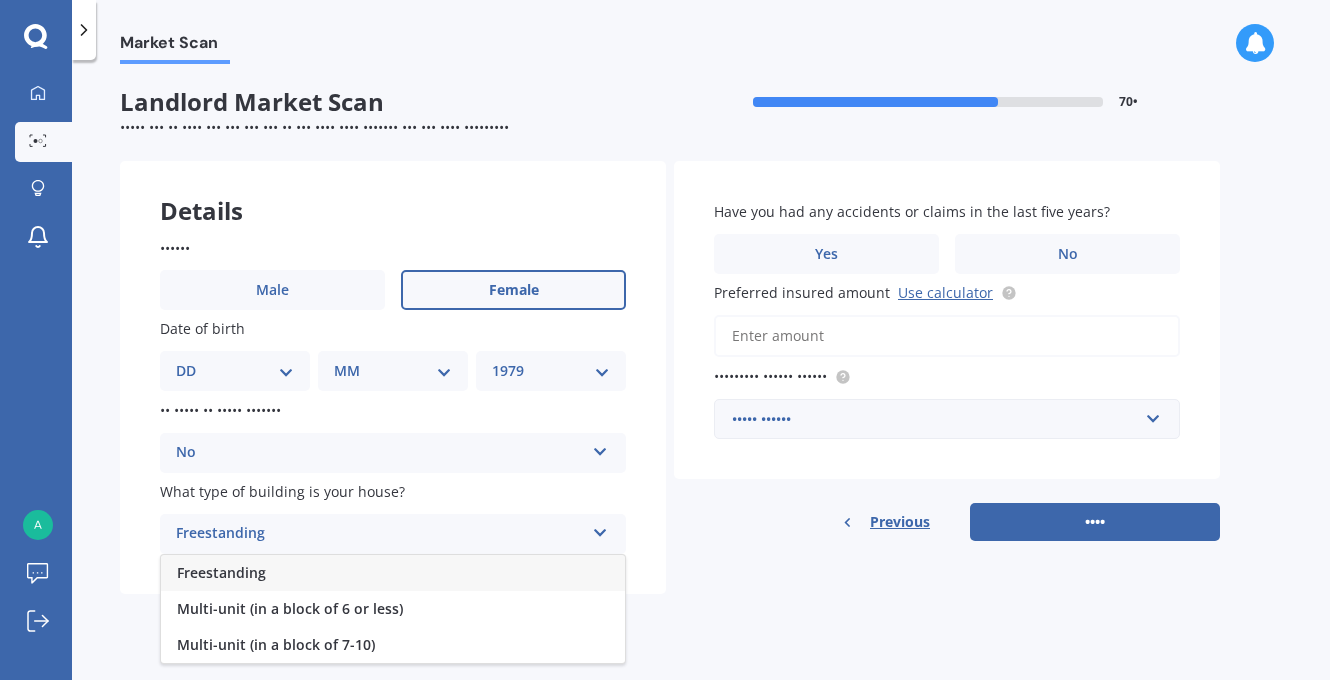click on "Freestanding" at bounding box center [393, 573] 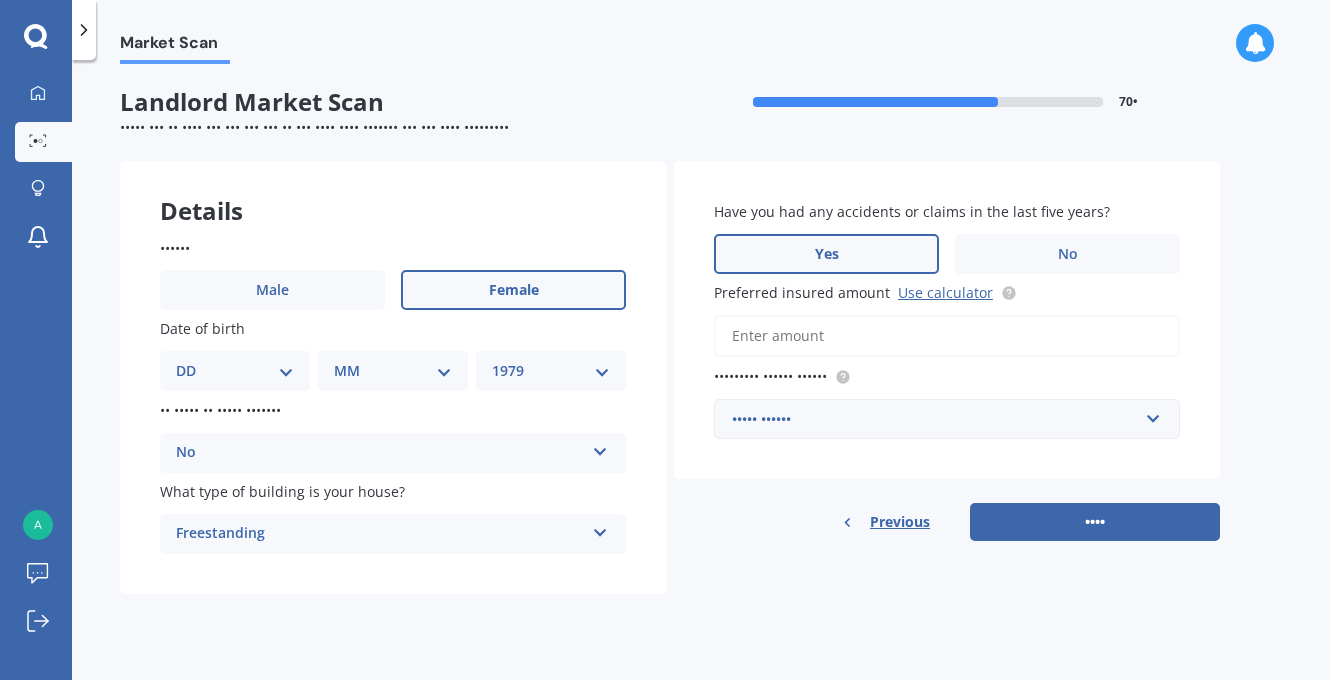 click on "Yes" at bounding box center (272, 290) 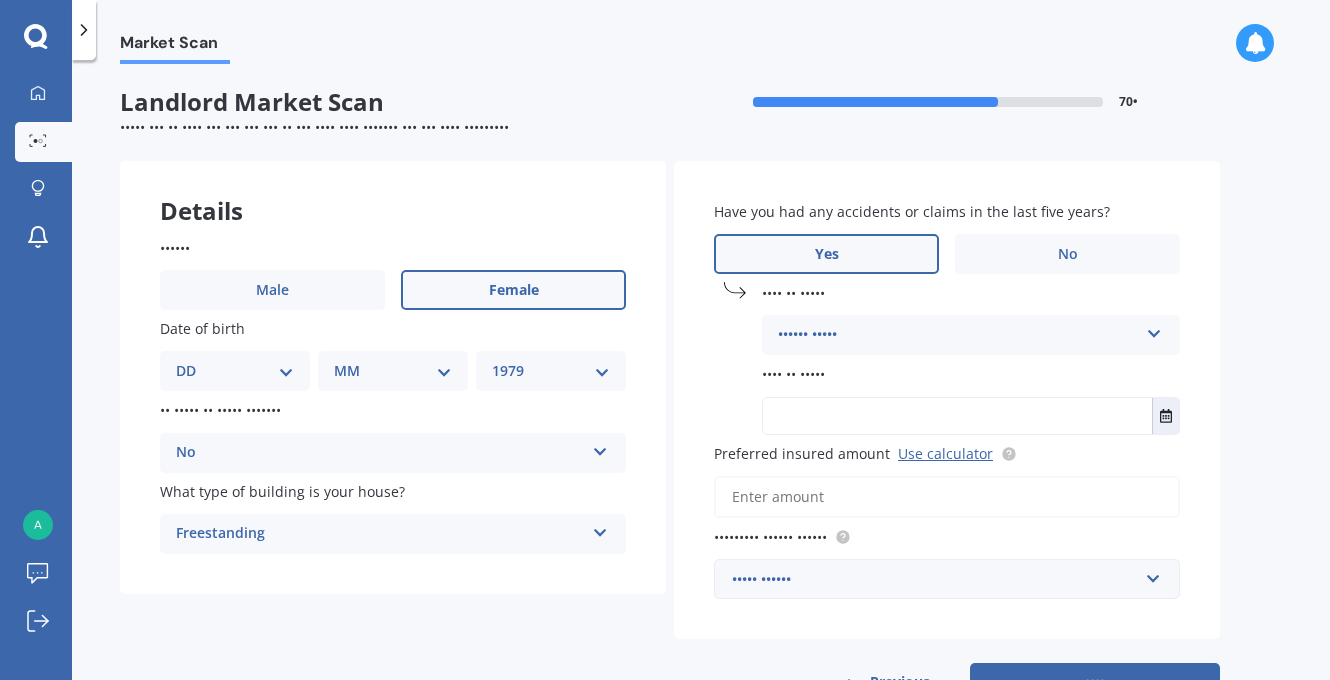click on "•••••• •••••" at bounding box center (958, 335) 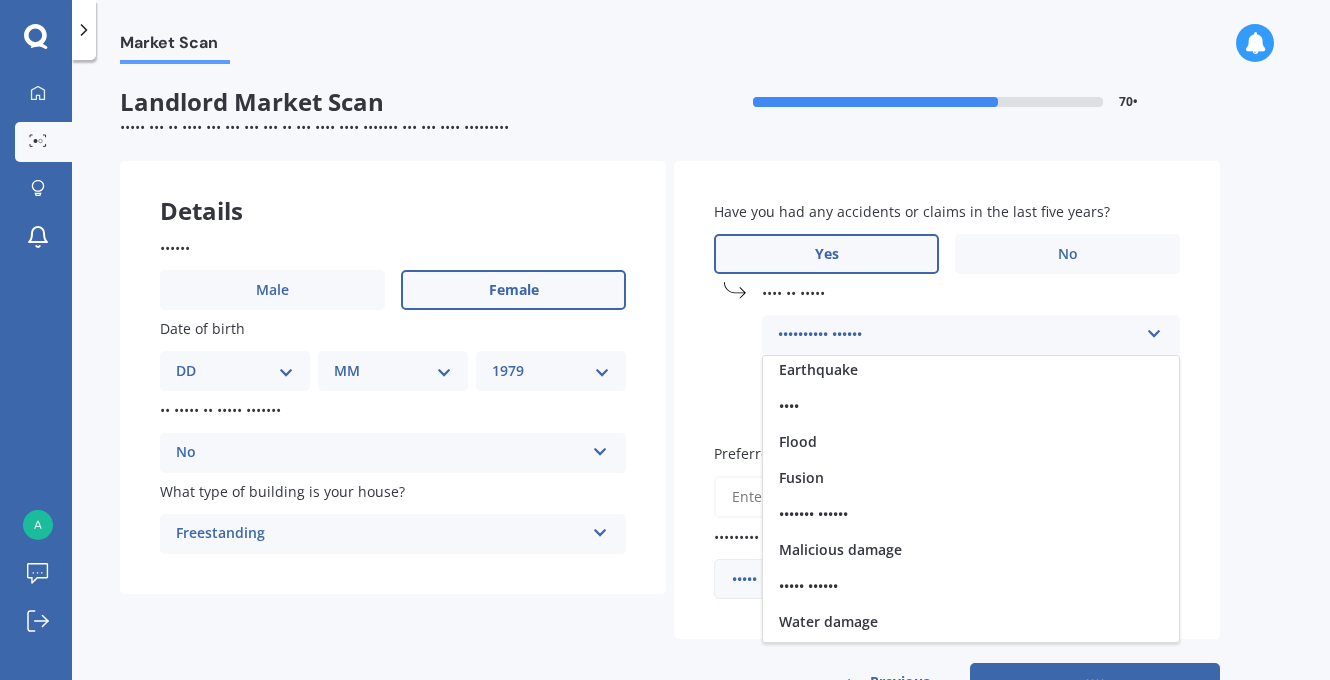 scroll, scrollTop: 146, scrollLeft: 0, axis: vertical 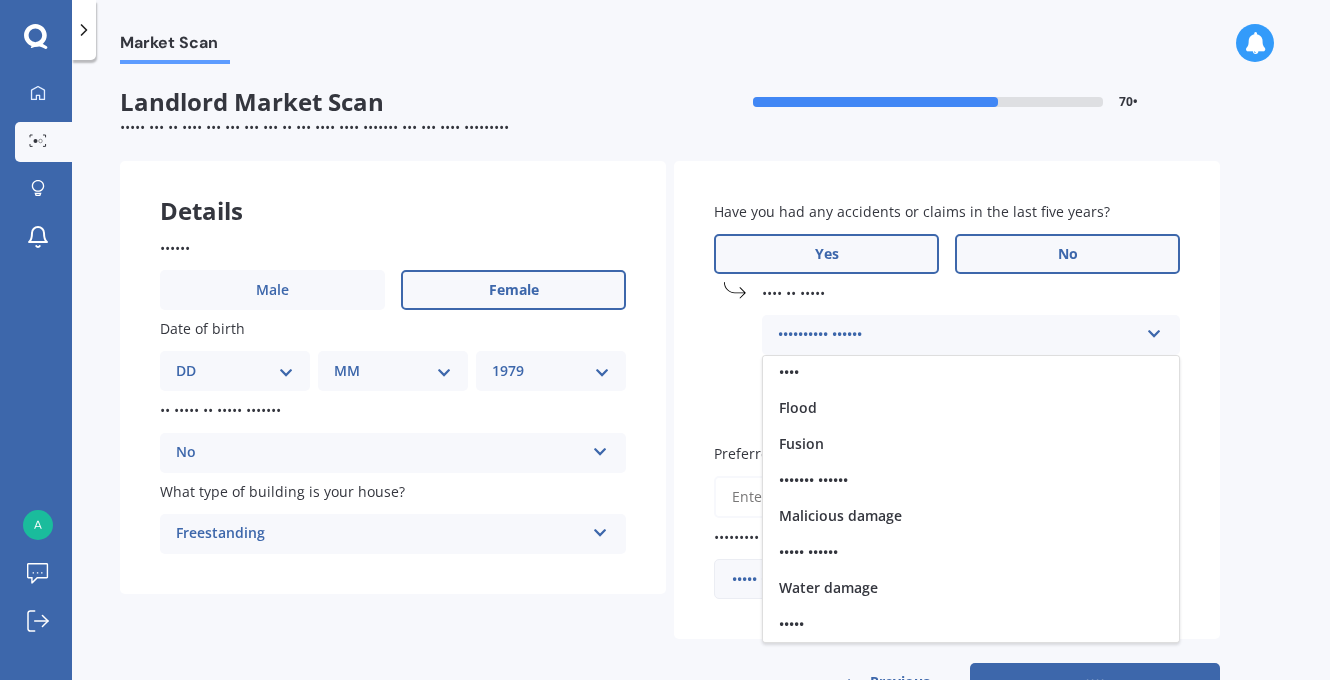 click on "No" at bounding box center (513, 290) 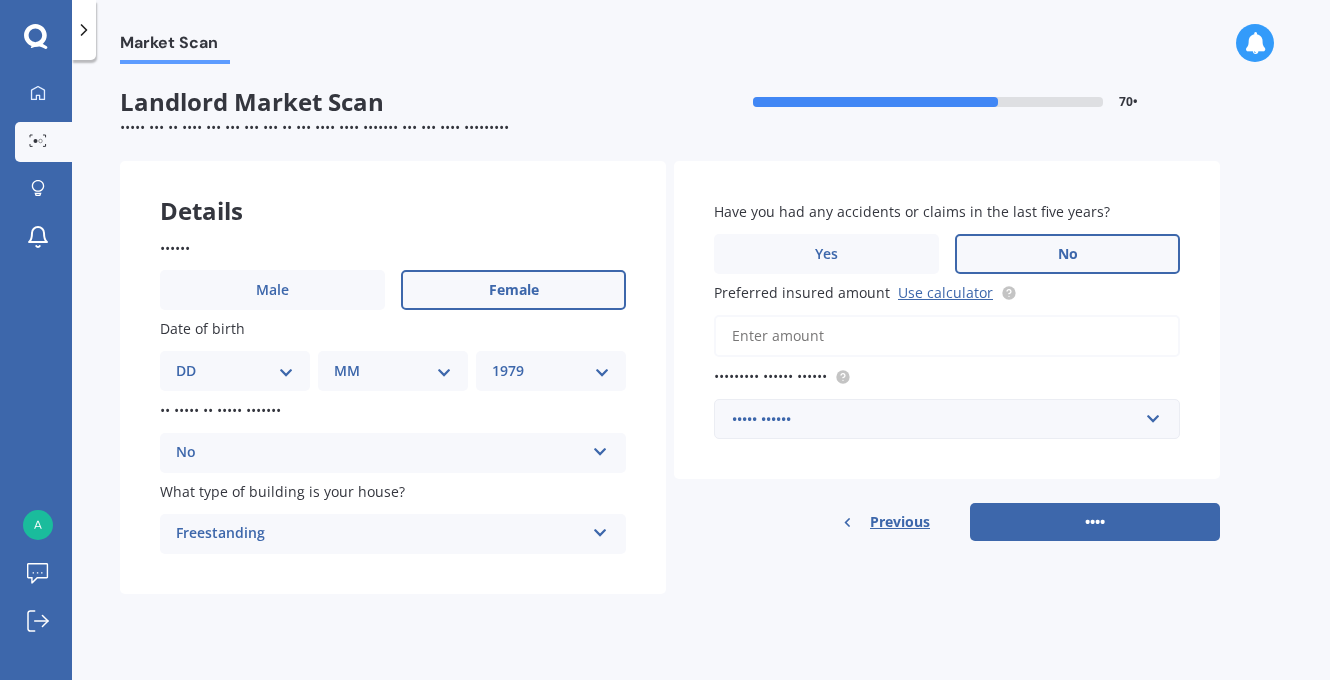 click on "Preferred insured amount Use calculator" at bounding box center [947, 336] 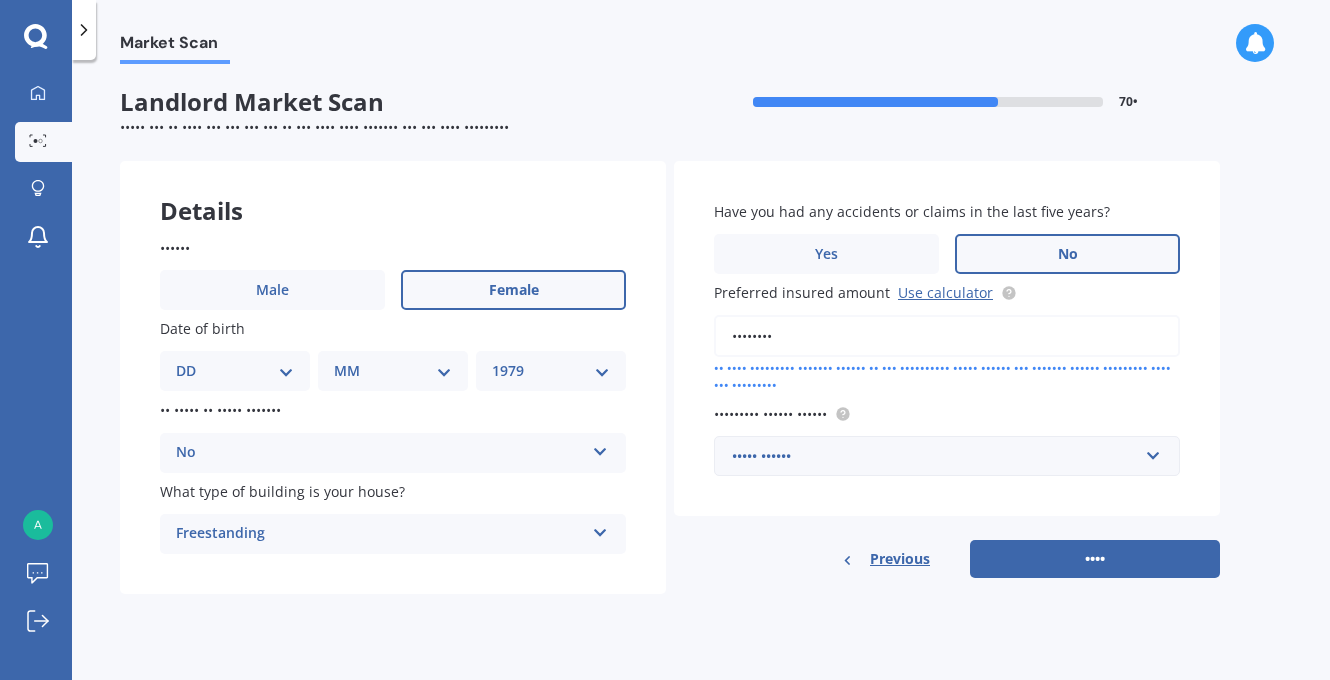 type on "••••••••" 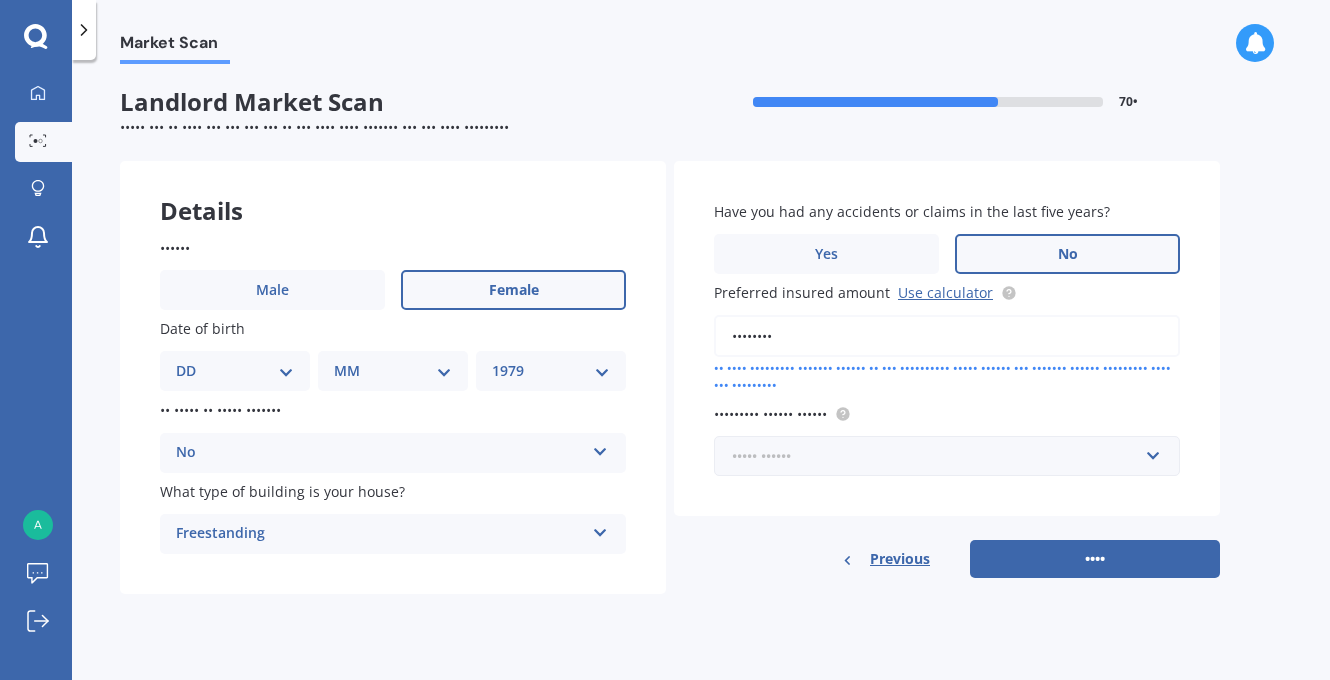 click at bounding box center (940, 456) 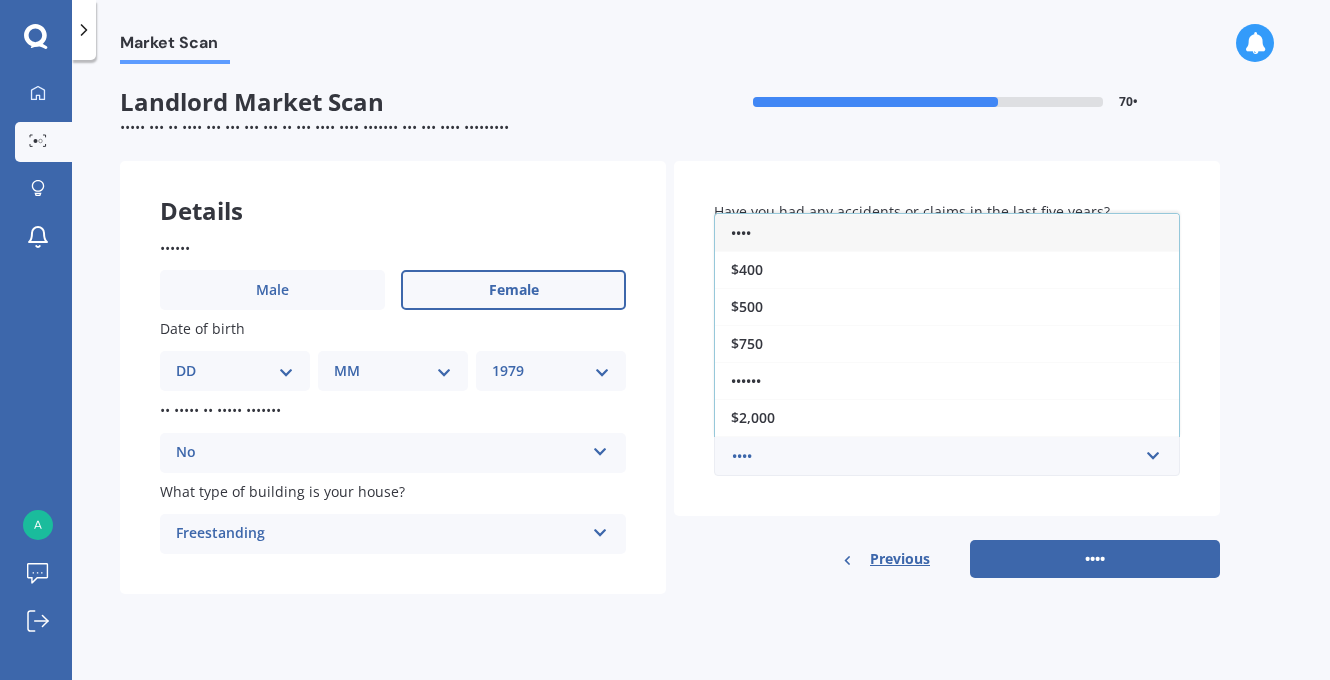 drag, startPoint x: 822, startPoint y: 425, endPoint x: 1071, endPoint y: 414, distance: 249.24286 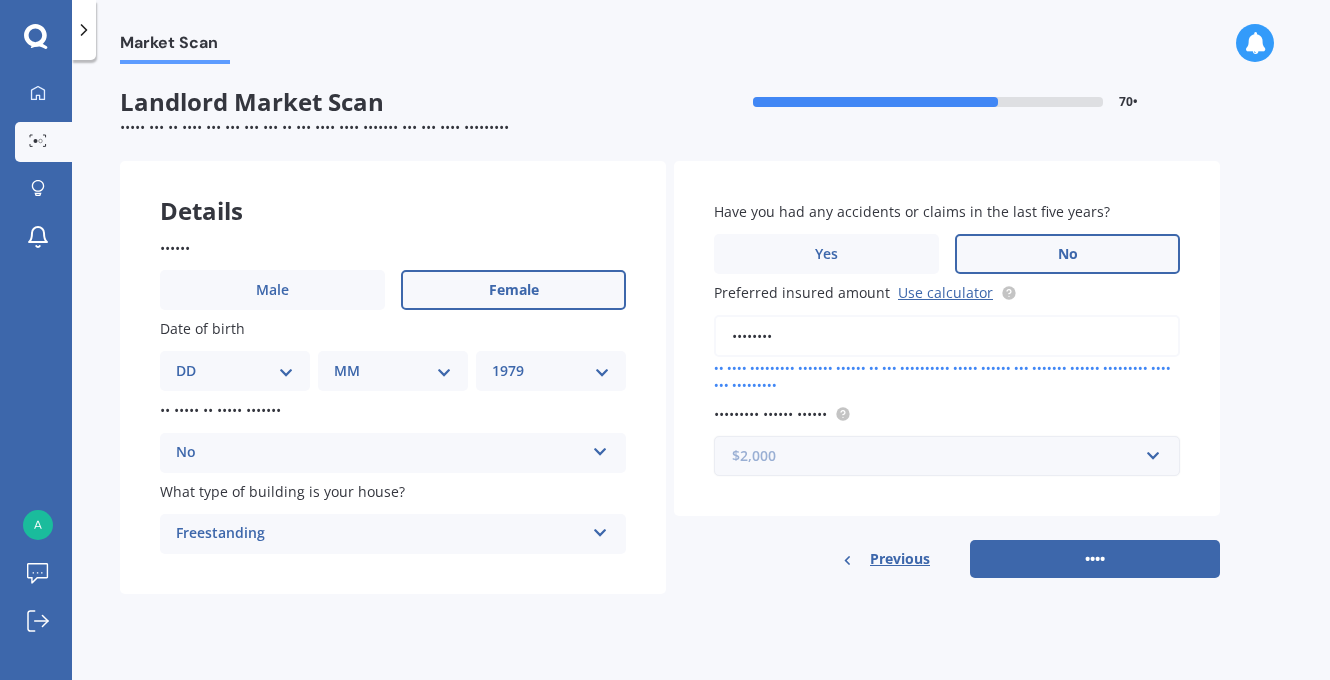 click at bounding box center [940, 456] 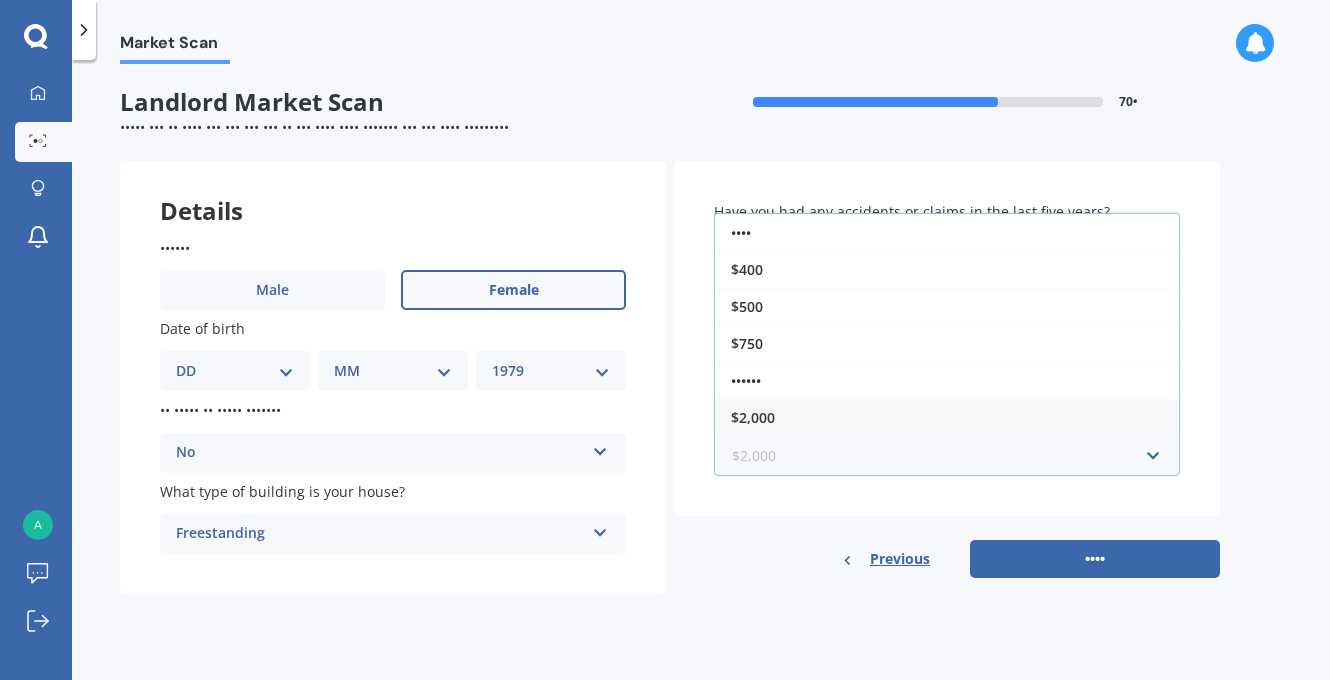 scroll, scrollTop: 36, scrollLeft: 0, axis: vertical 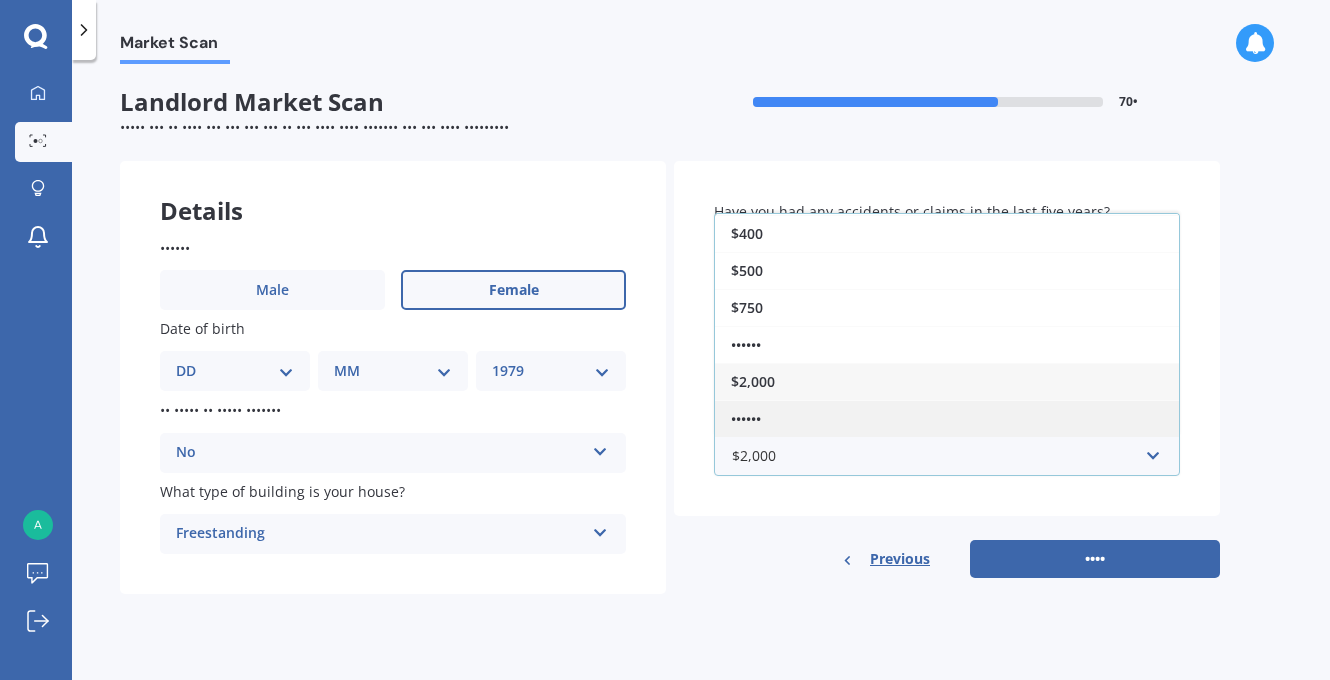 click on "••••••" at bounding box center (947, 418) 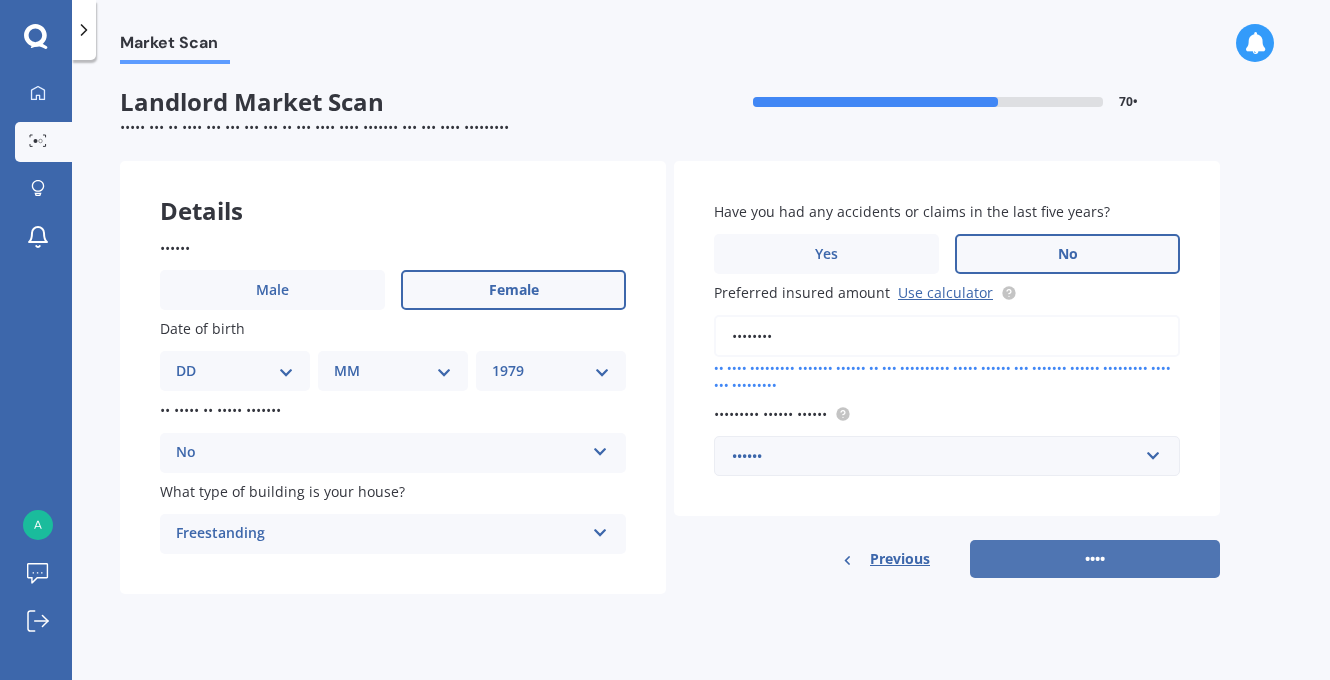click on "••••" at bounding box center (1095, 559) 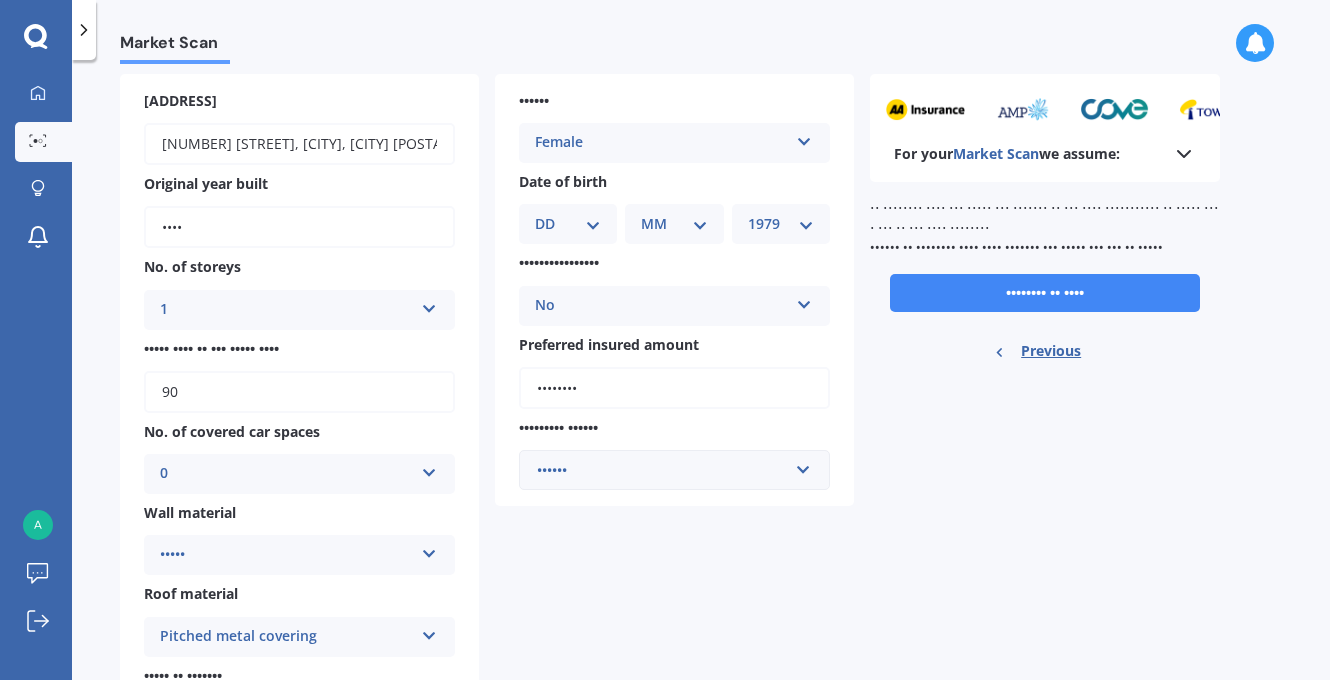 scroll, scrollTop: 0, scrollLeft: 0, axis: both 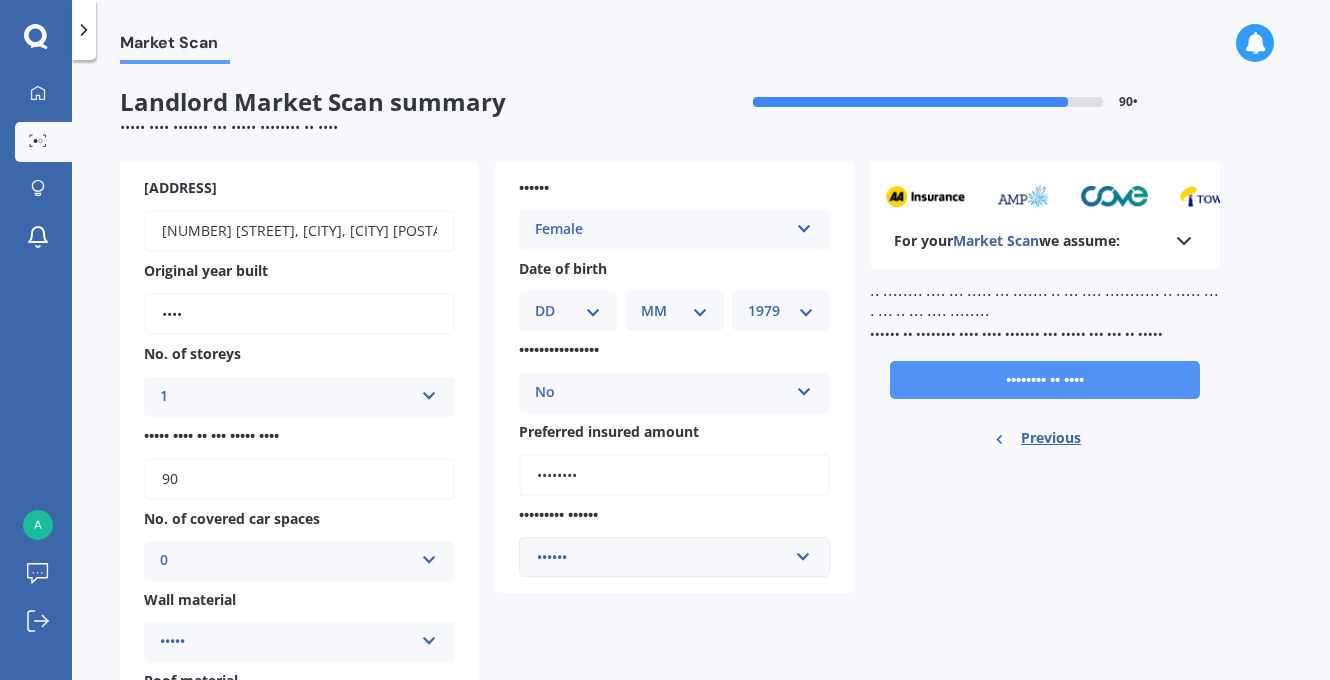 click on "•••••••• •• ••••" at bounding box center [1045, 380] 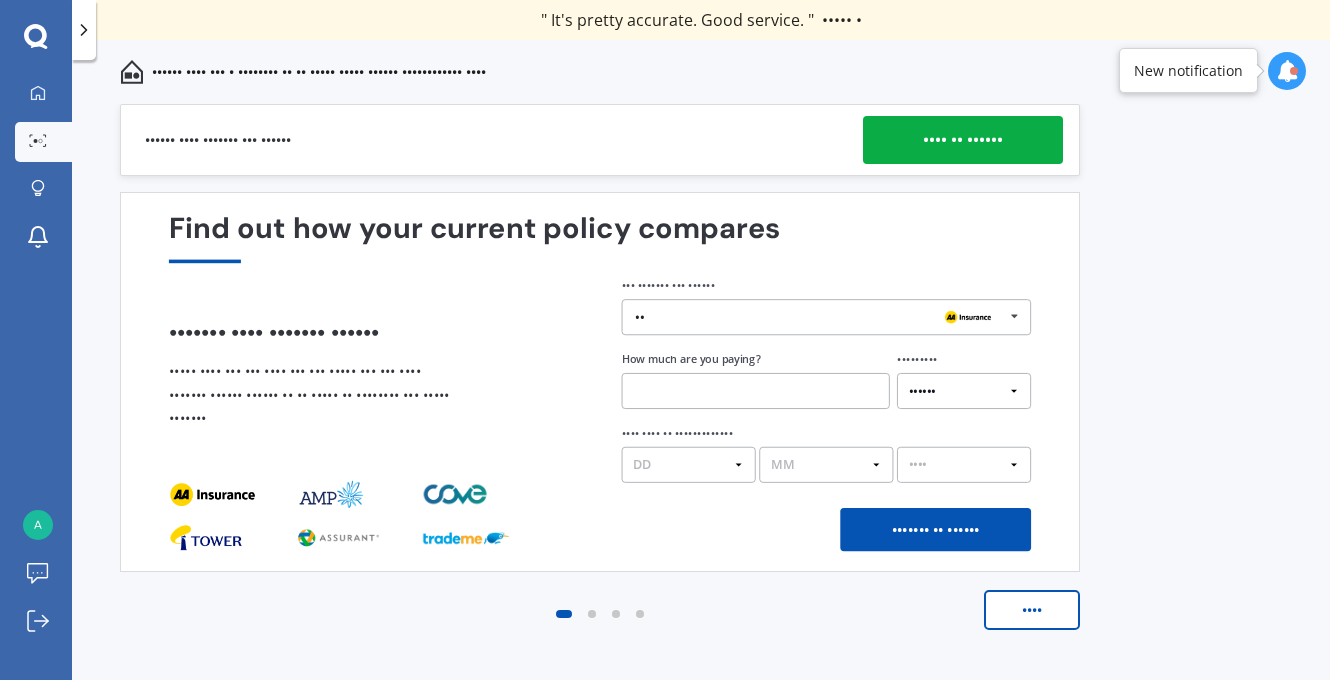 click on "•••• •• ••••••" at bounding box center [963, 140] 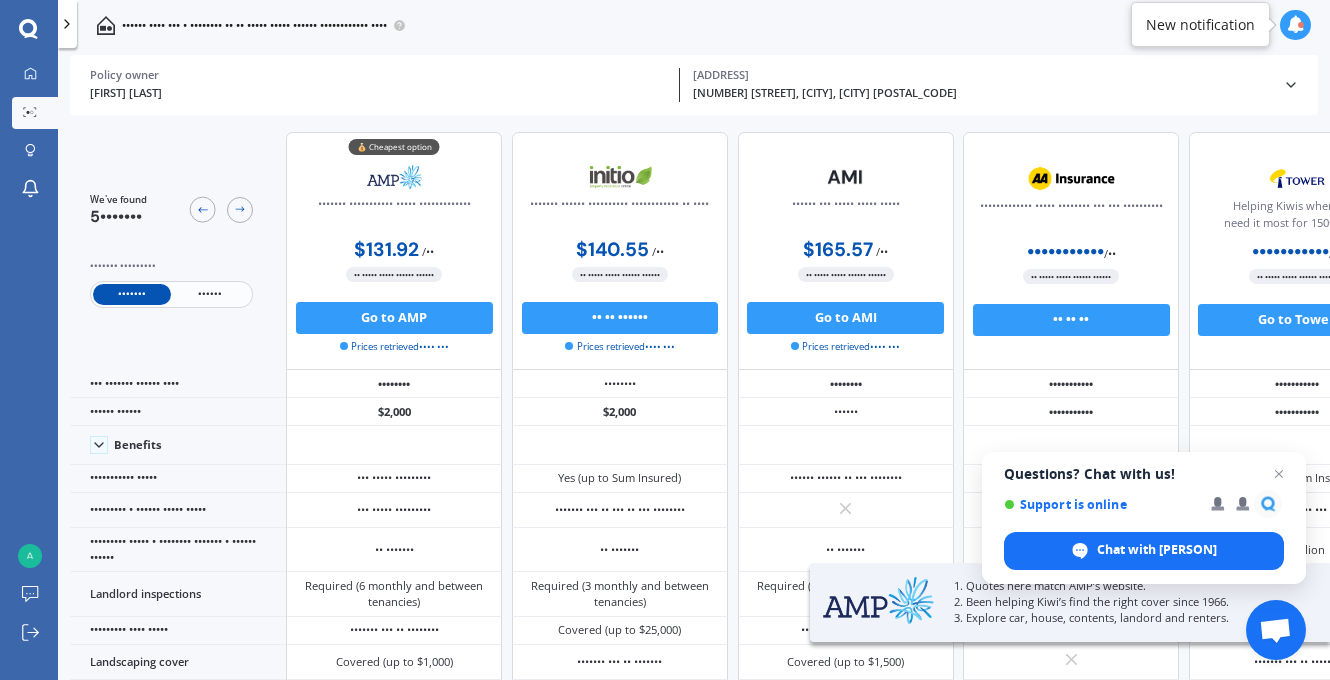 click on "••••••" at bounding box center (210, 294) 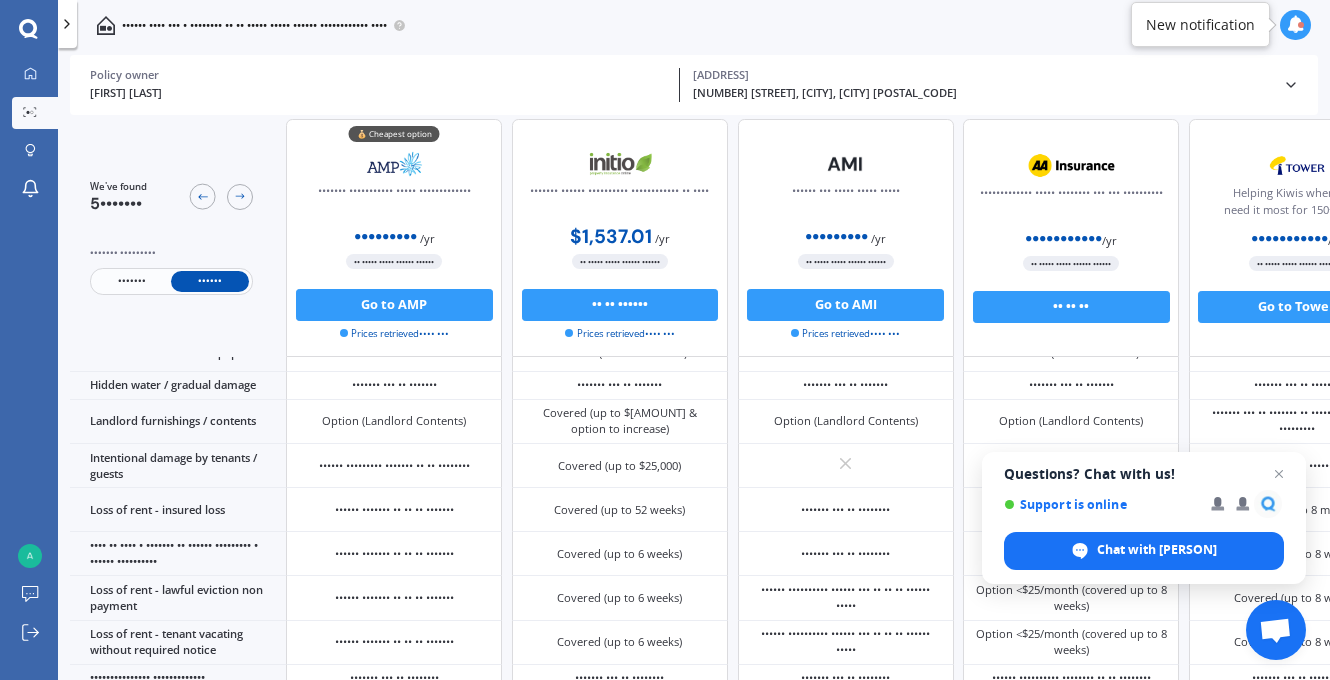 scroll, scrollTop: 621, scrollLeft: 0, axis: vertical 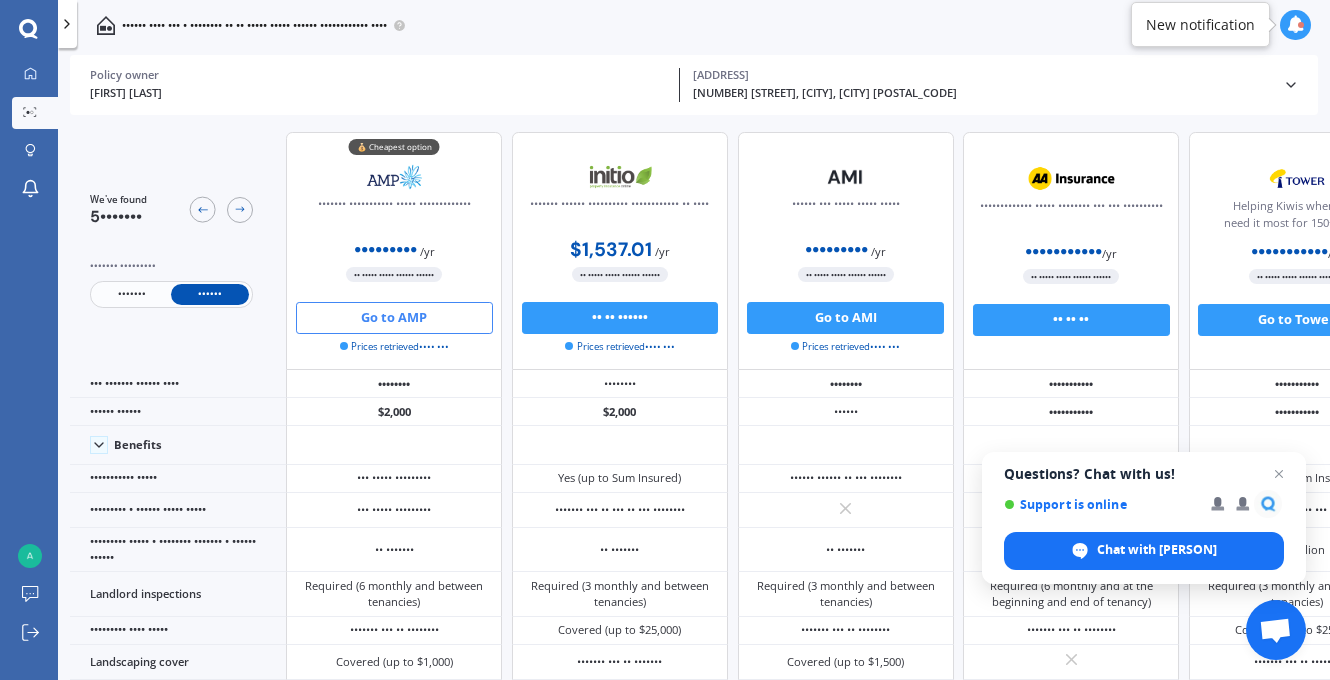 click on "Go to AMP" at bounding box center [394, 318] 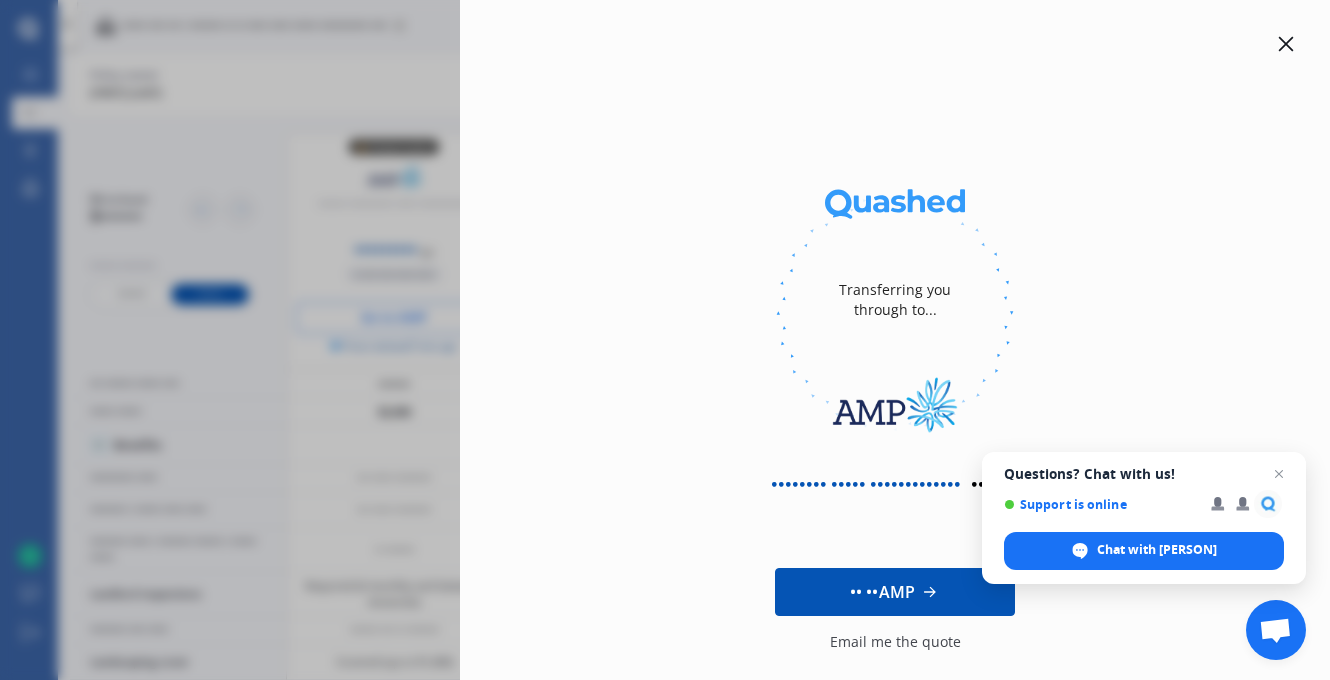 click at bounding box center (1286, 44) 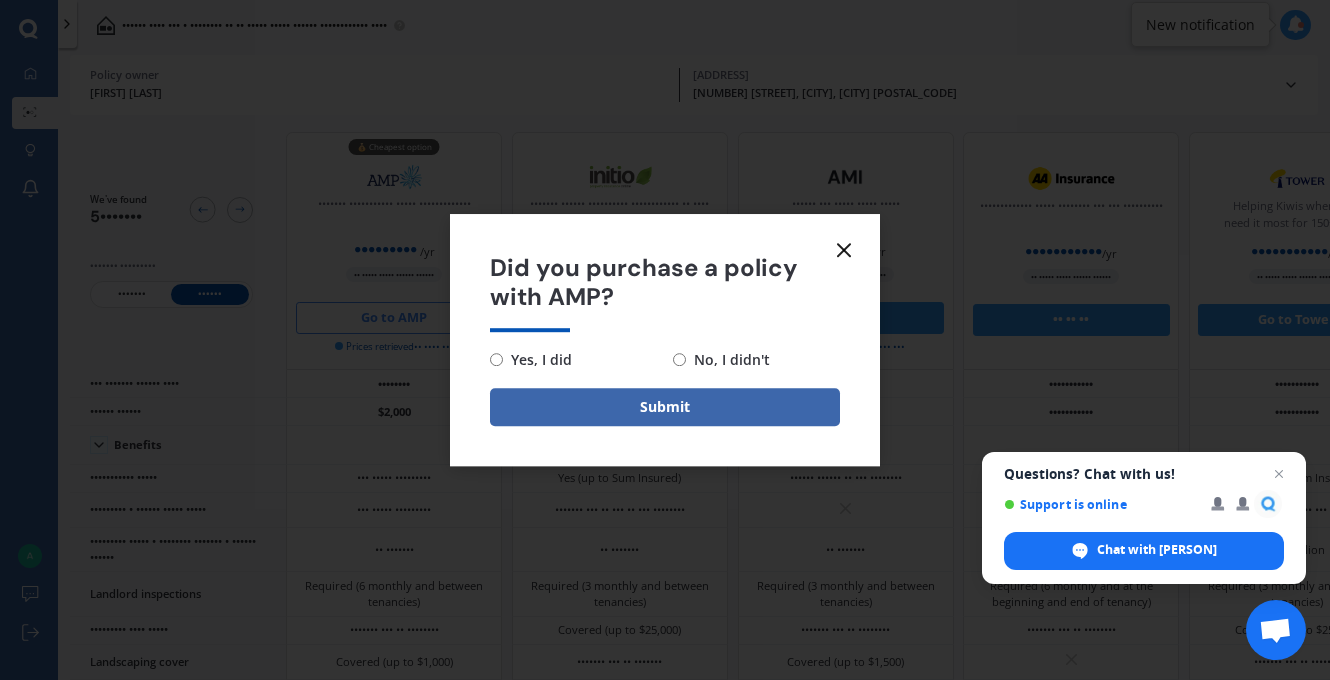 click at bounding box center [844, 250] 